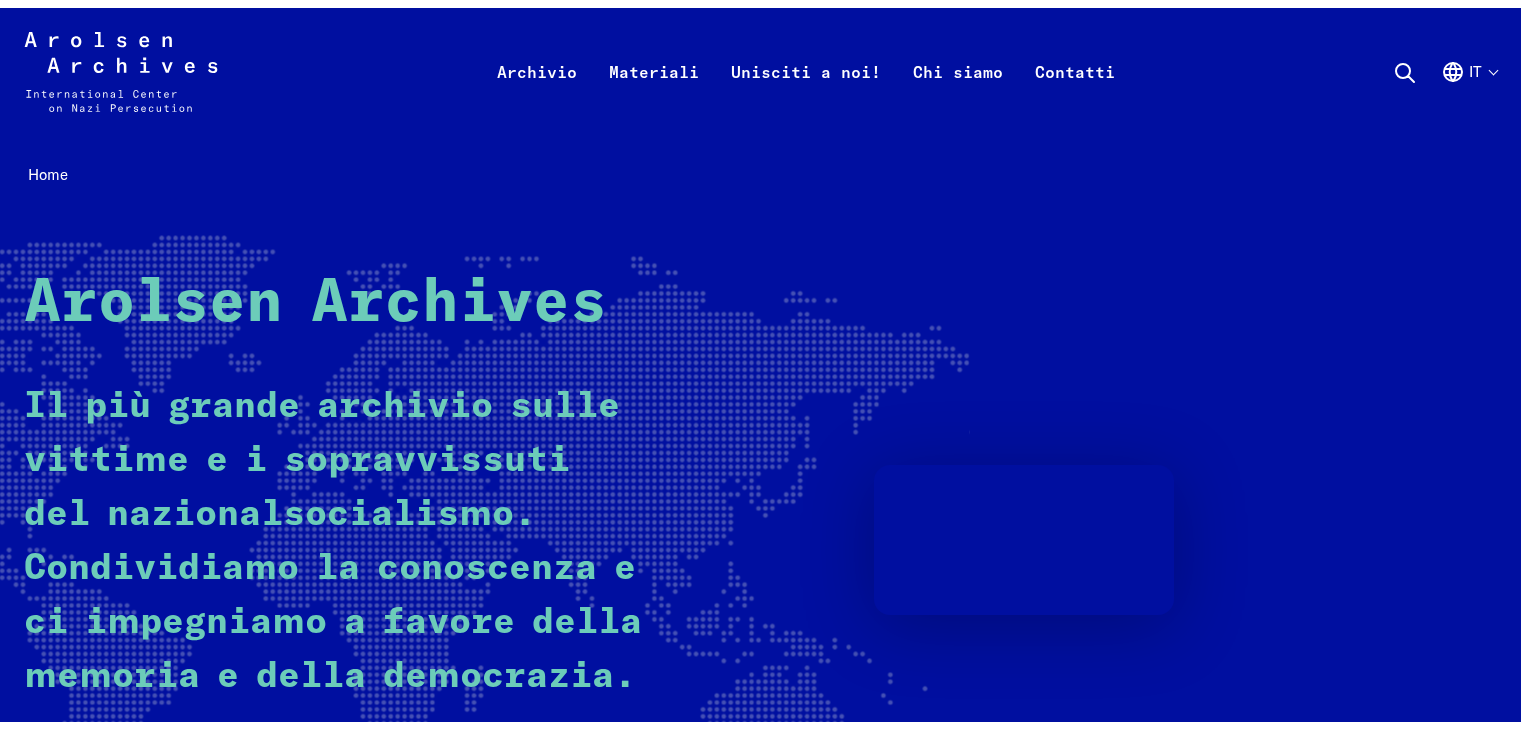 scroll, scrollTop: 0, scrollLeft: 0, axis: both 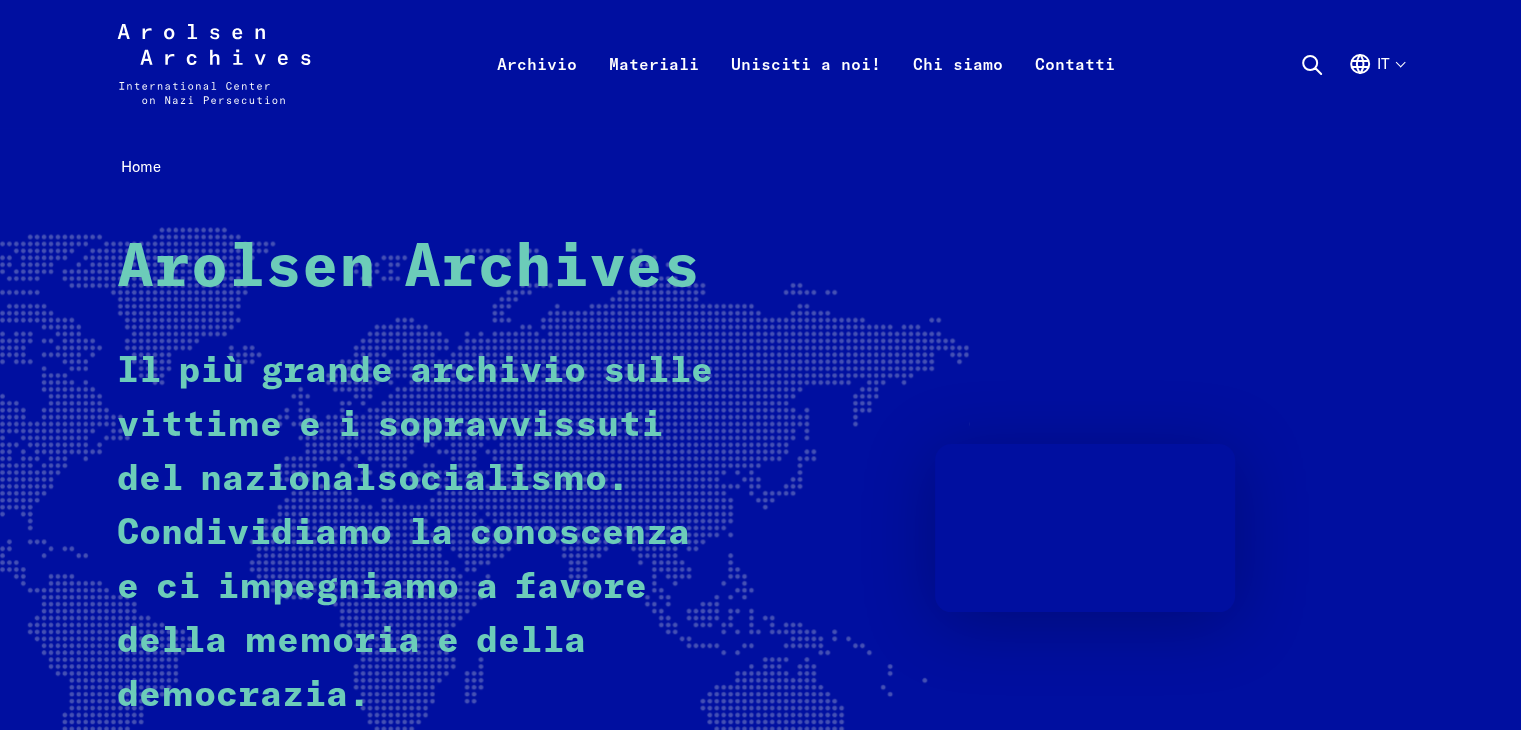 click on "Arolsen Archives - Centro internazionale sulle persecuzioni naziste | Torna alla pagina iniziale       Archivio         Ricerca online   Richiesta     Modulo di richiesta                 Materiali         Prospetti e brochures   Condizioni di utilizzo             Unisciti a noi!         #StolenMemory     Mostre online o in formato poster   Progetti educativi   Informazioni per i volontari   La mostra itinerante   Che cos’è la campagna #StolenMemory                 Chi siamo         Presentazione             Contatti      it       Selezione lingua       Chiudi selezione lingua              Deutsch           English           Français           Polski           Русский           Español           Italiano           Українська            Navigazione primaria           Torna alla pagina iniziale       Navigazione primaria                        Cerca in questo sito...  Clicca Enter per inviare                 Chiudi risultati della ricerca     Risultati della ricerca" at bounding box center (760, 64) 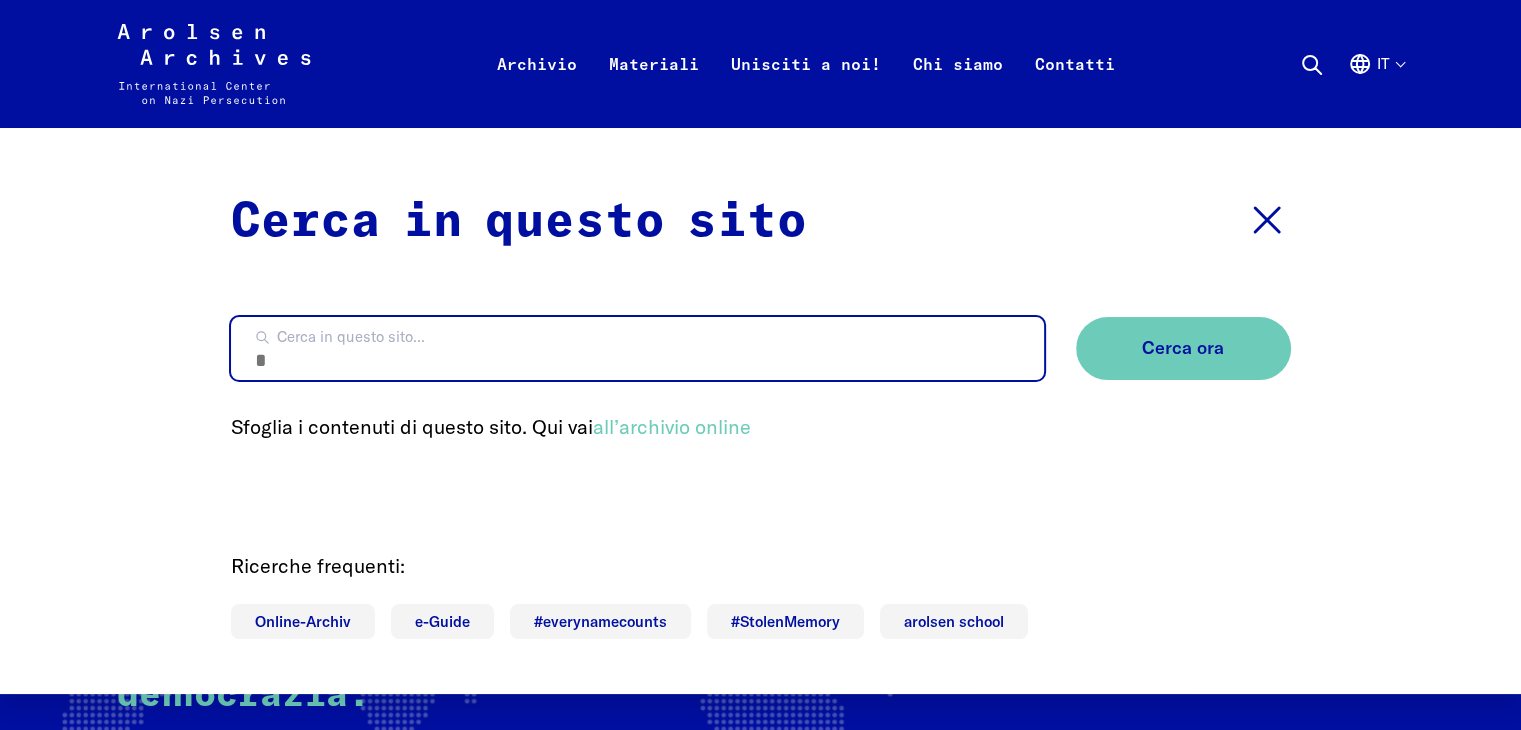 click on "Cerca in questo sito..." at bounding box center [637, 348] 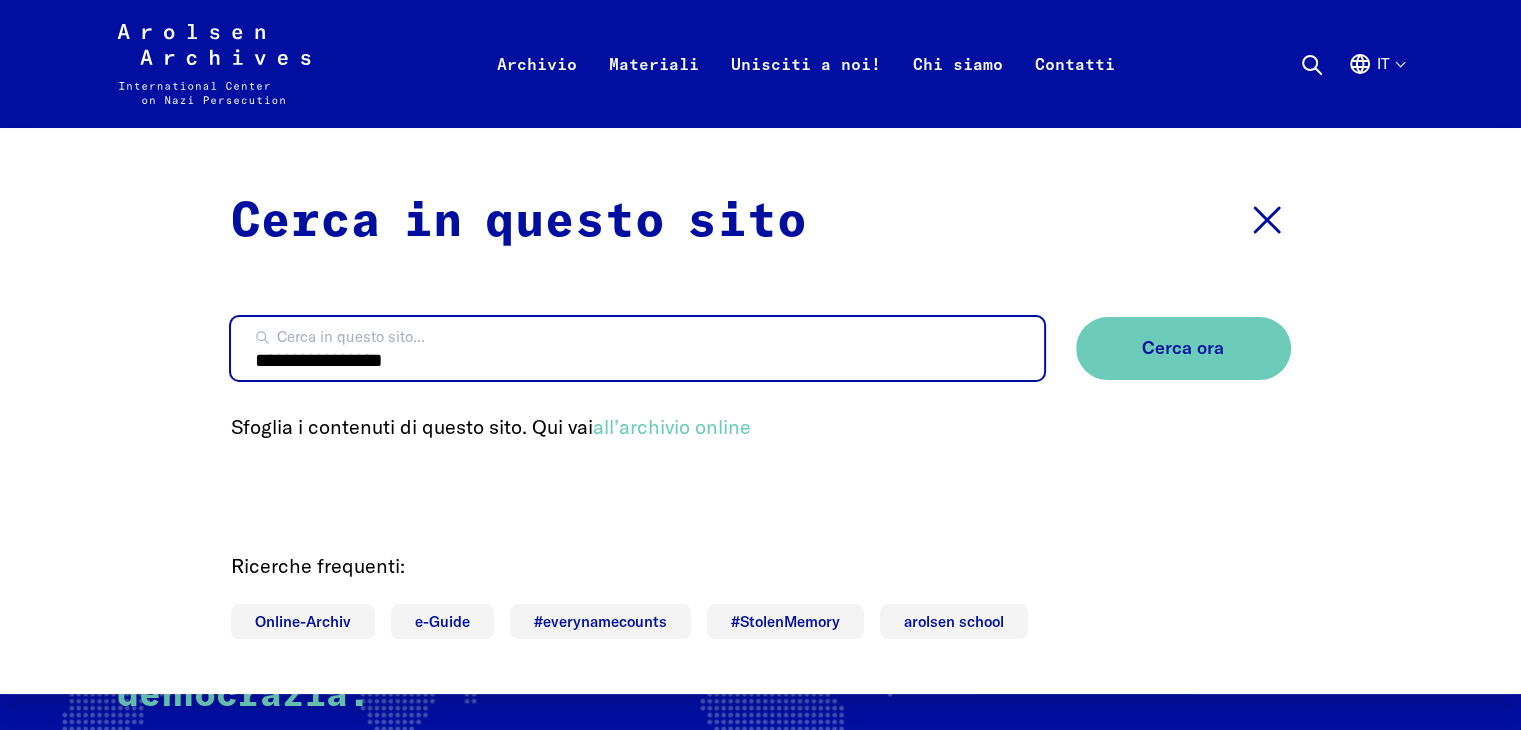 type on "**********" 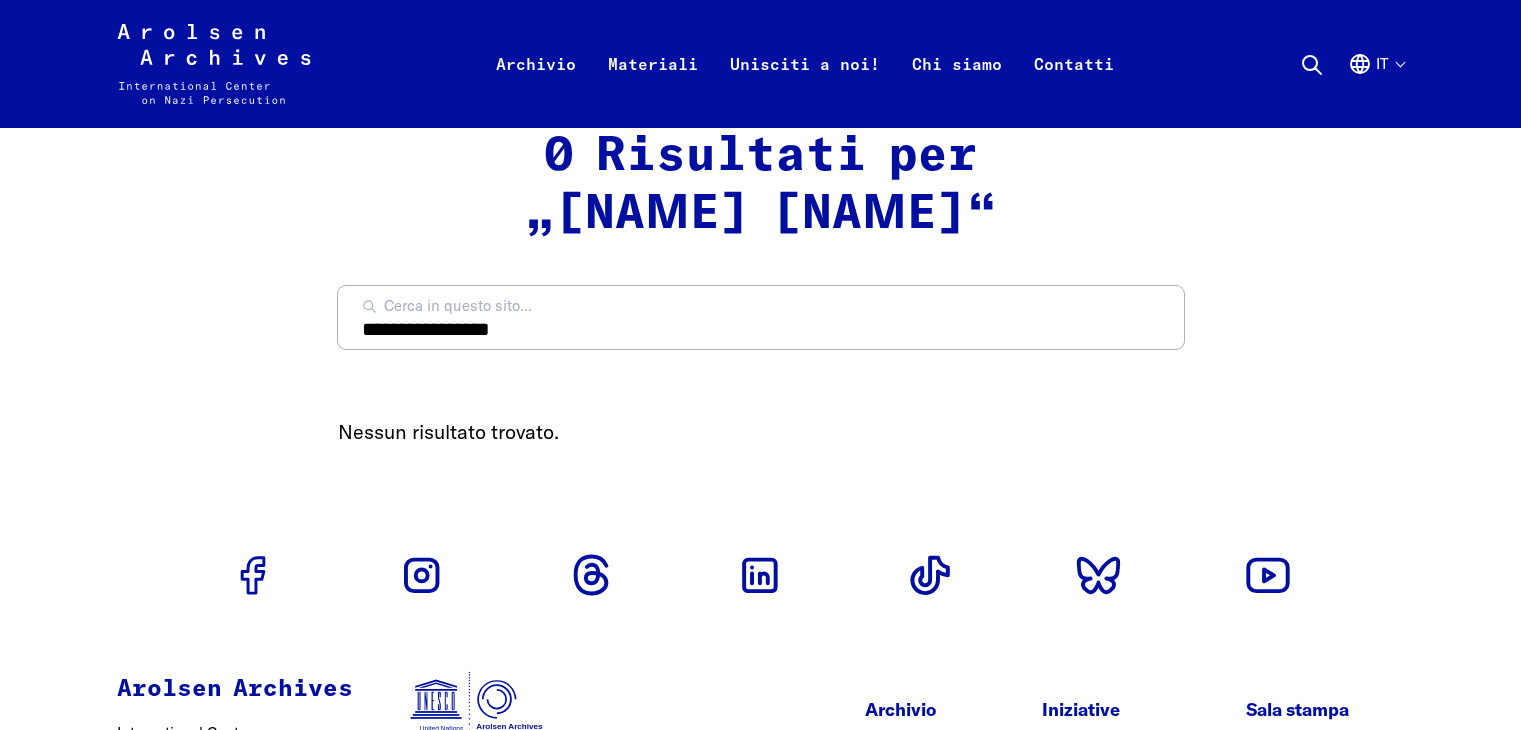 scroll, scrollTop: 0, scrollLeft: 0, axis: both 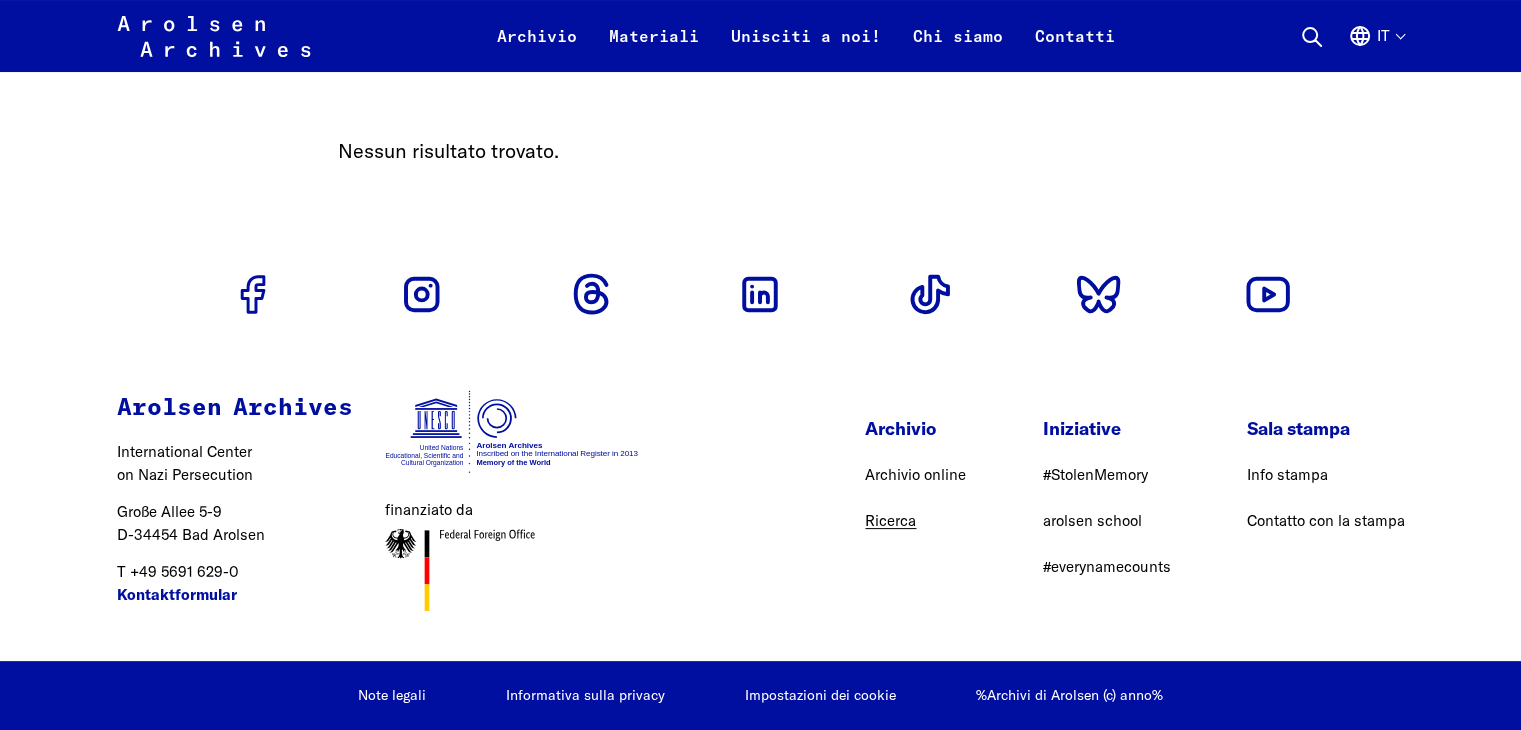 click on "Ricerca" at bounding box center [890, 520] 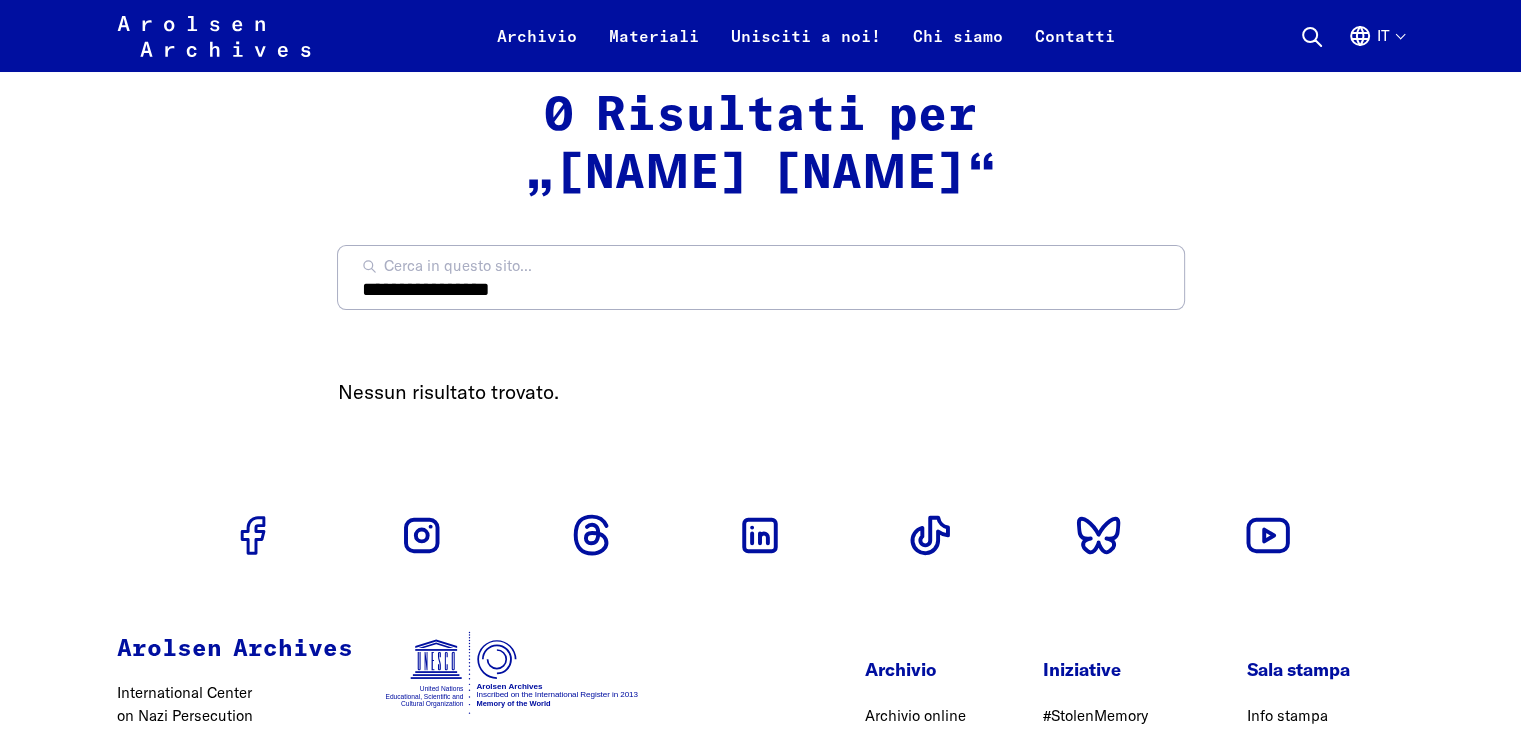 scroll, scrollTop: 0, scrollLeft: 0, axis: both 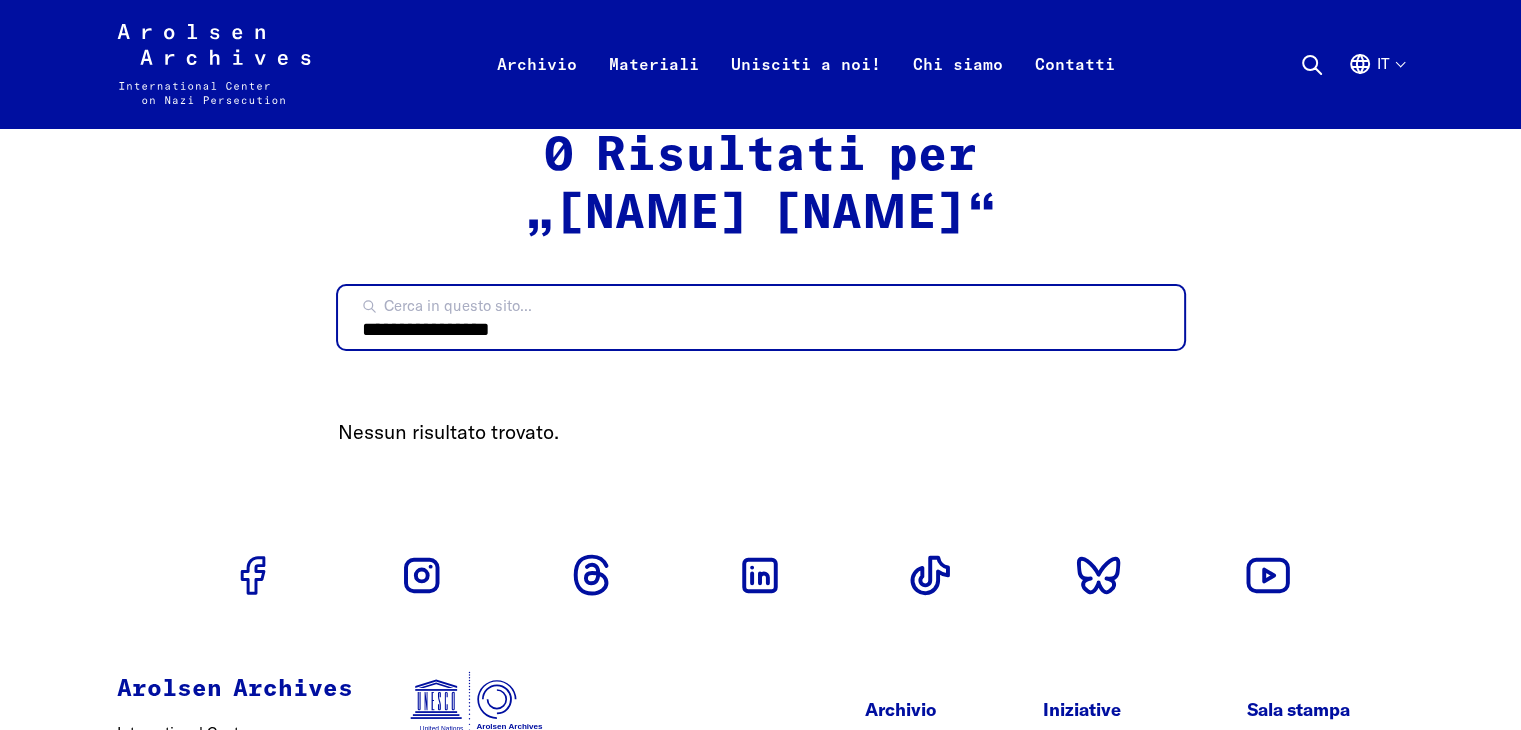 click on "**********" at bounding box center (761, 317) 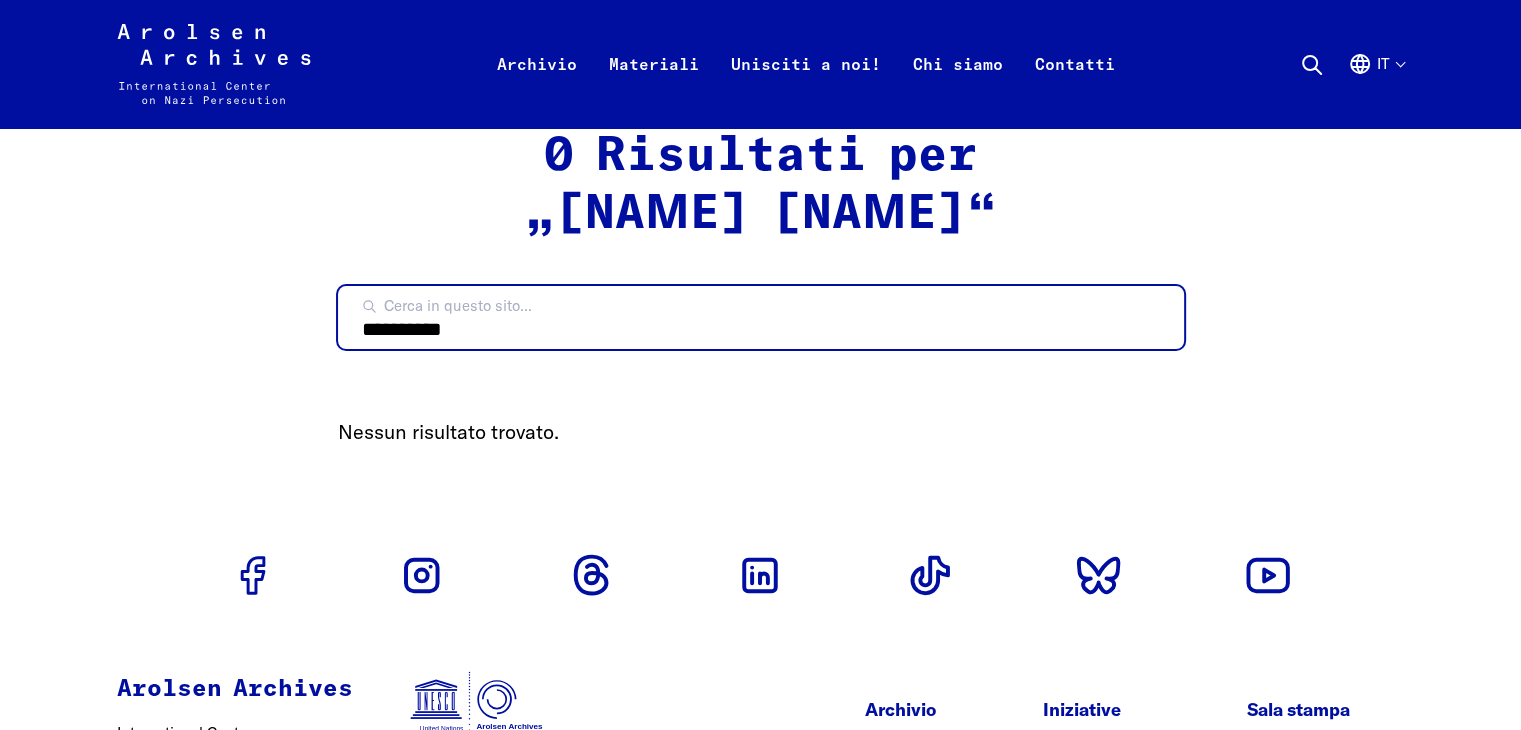 click on "*********" at bounding box center (761, 317) 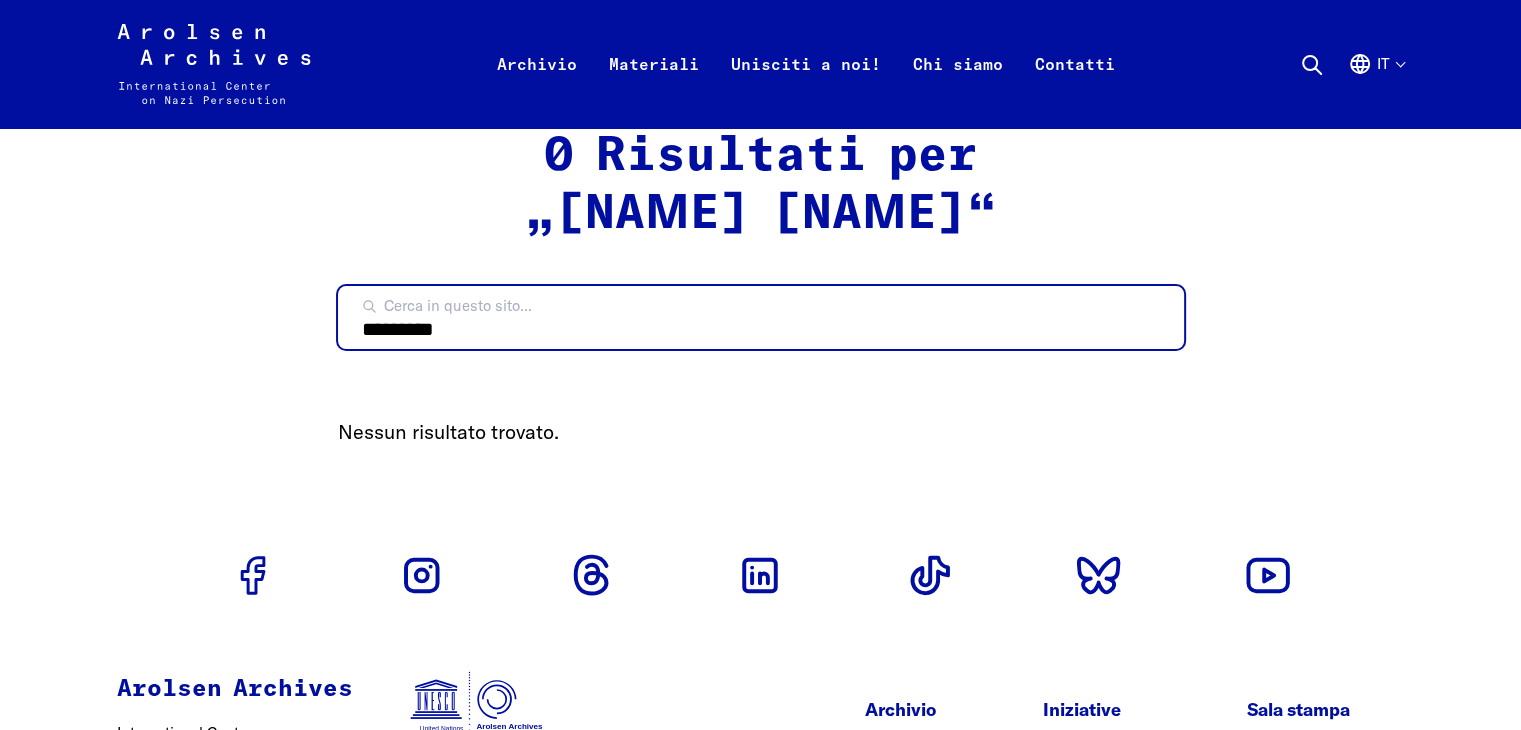 type on "*********" 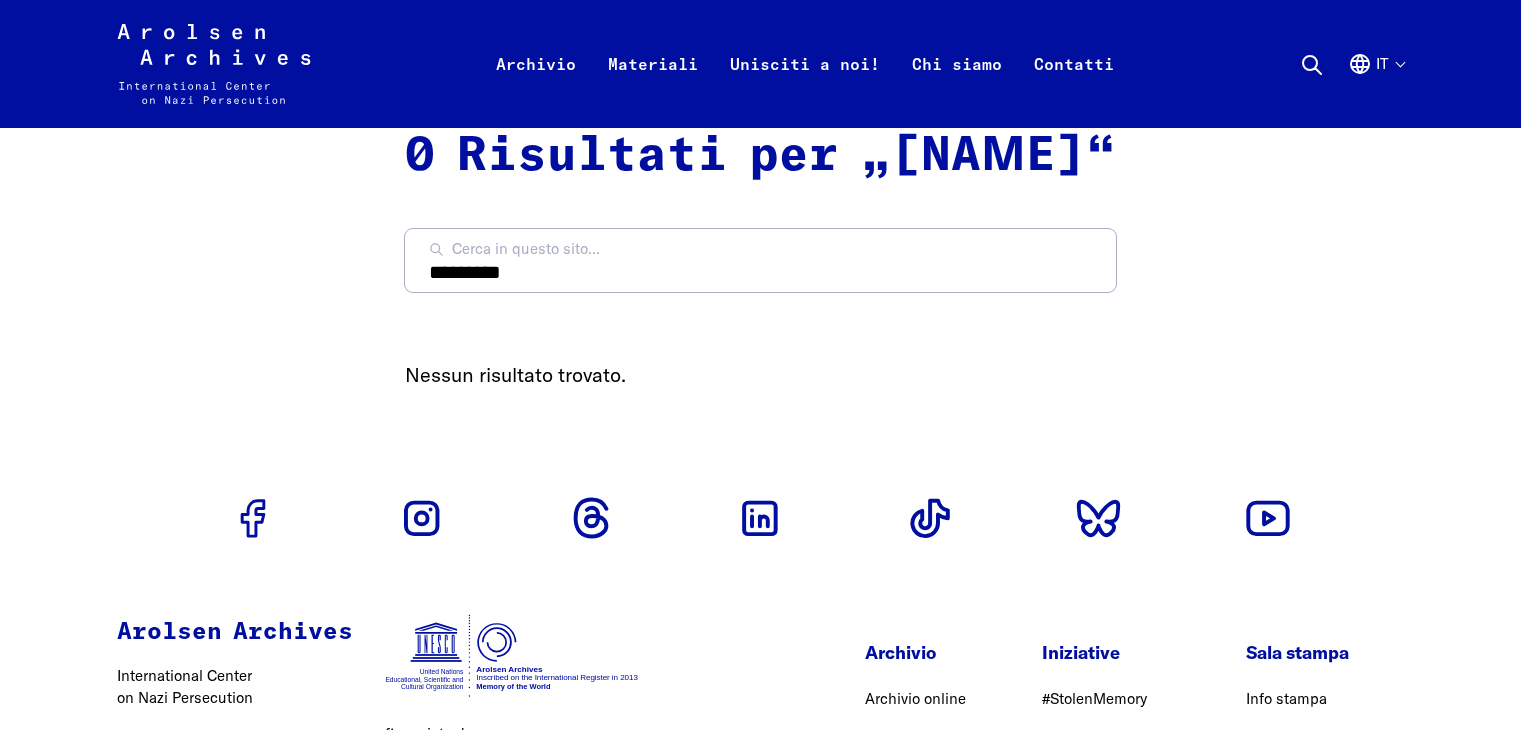 scroll, scrollTop: 0, scrollLeft: 0, axis: both 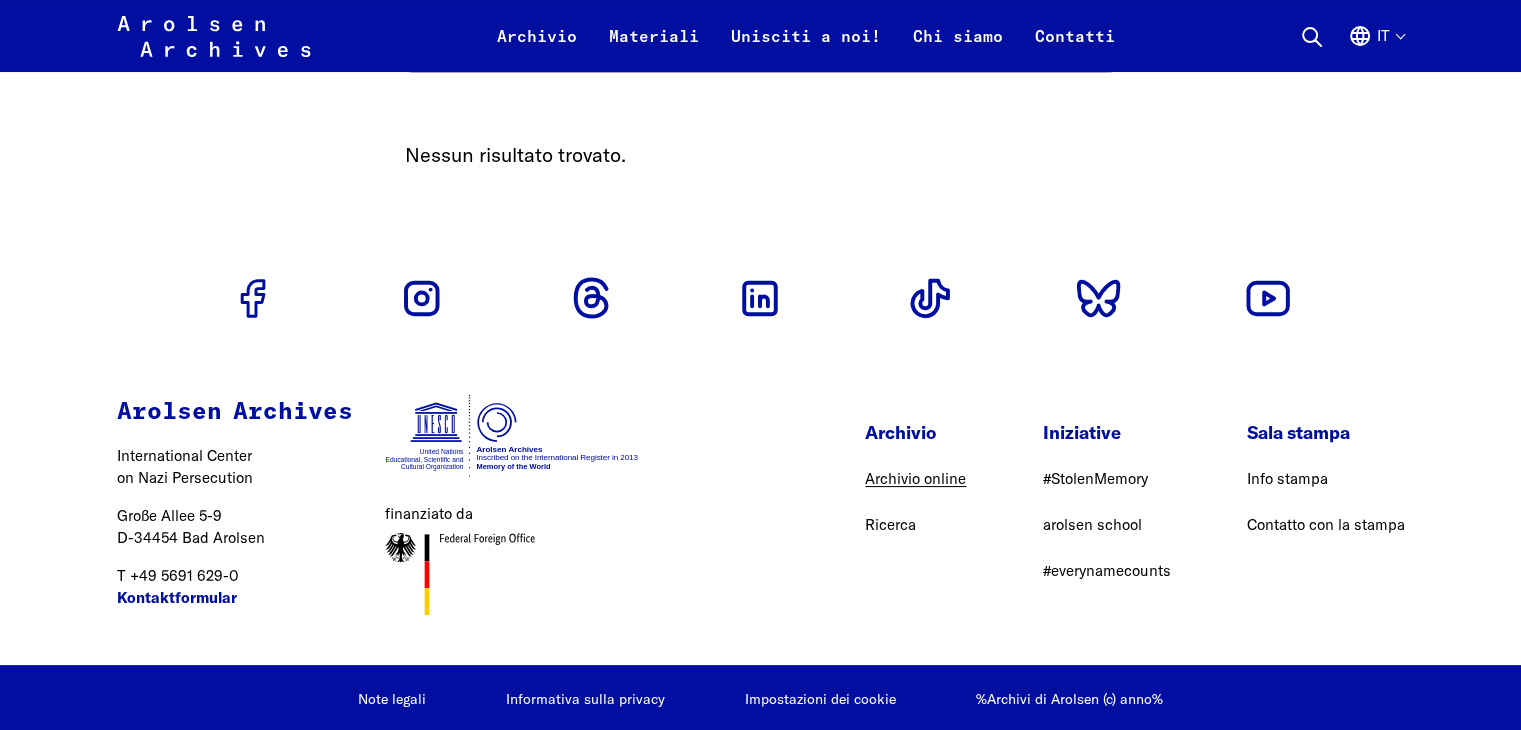 click on "Archivio online" at bounding box center [915, 478] 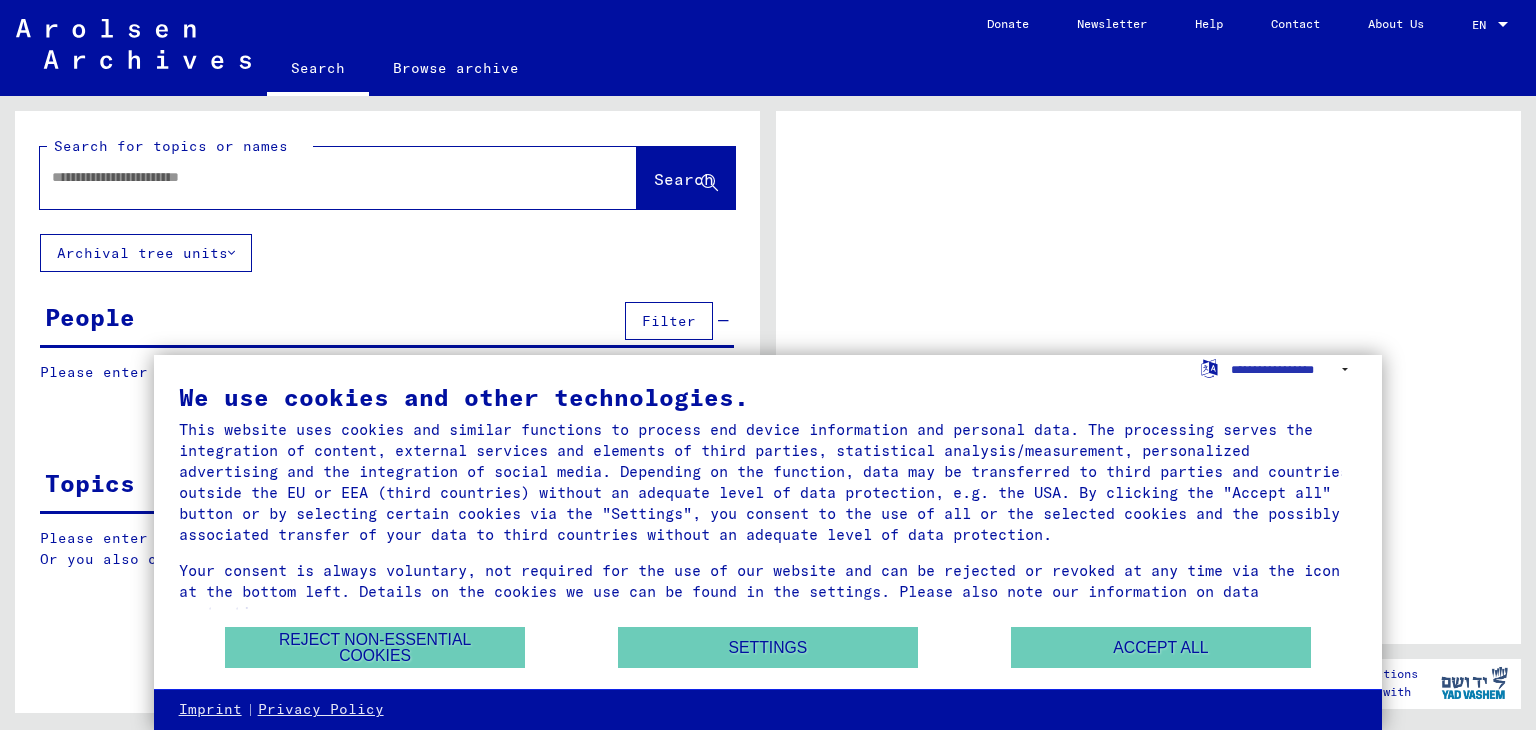 scroll, scrollTop: 0, scrollLeft: 0, axis: both 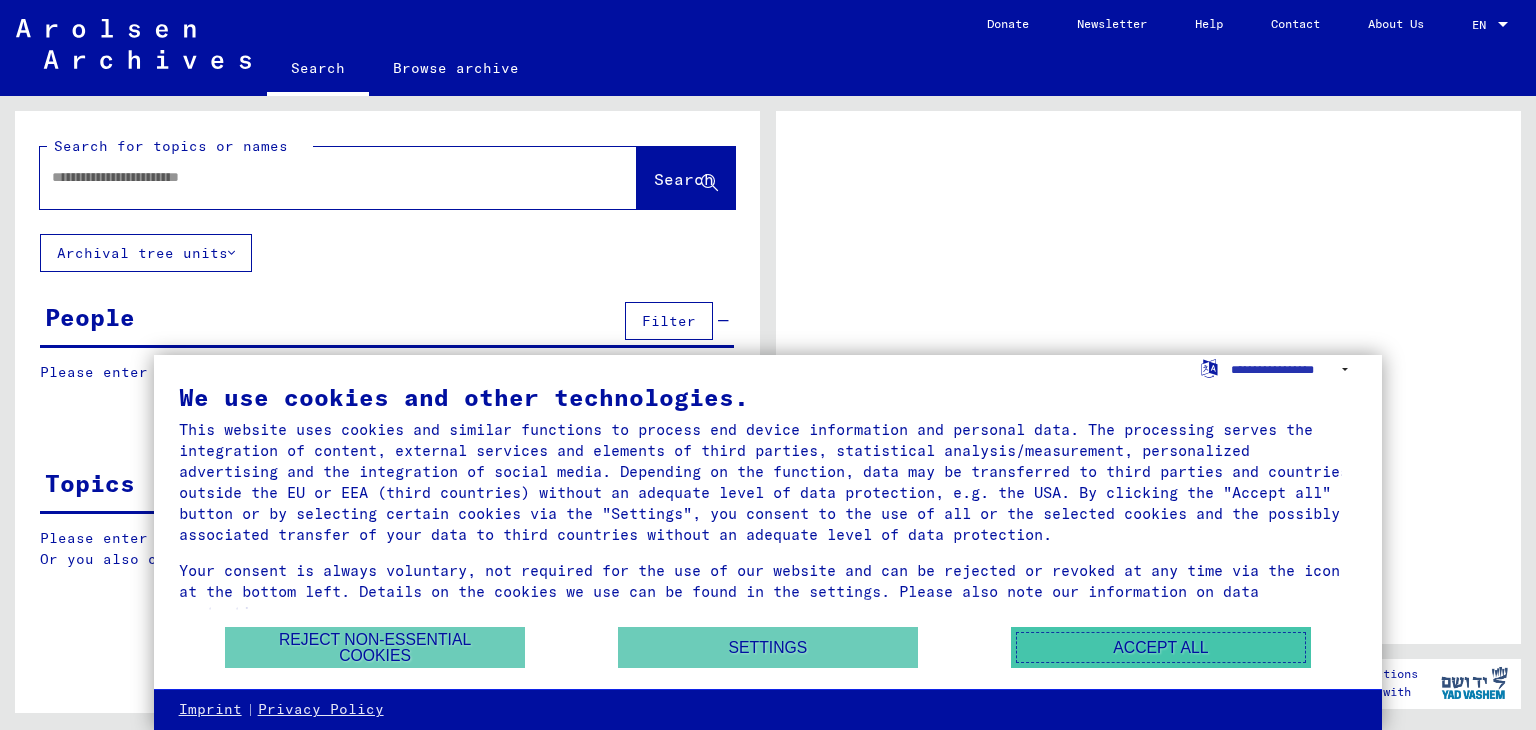 click on "Accept all" at bounding box center [1161, 647] 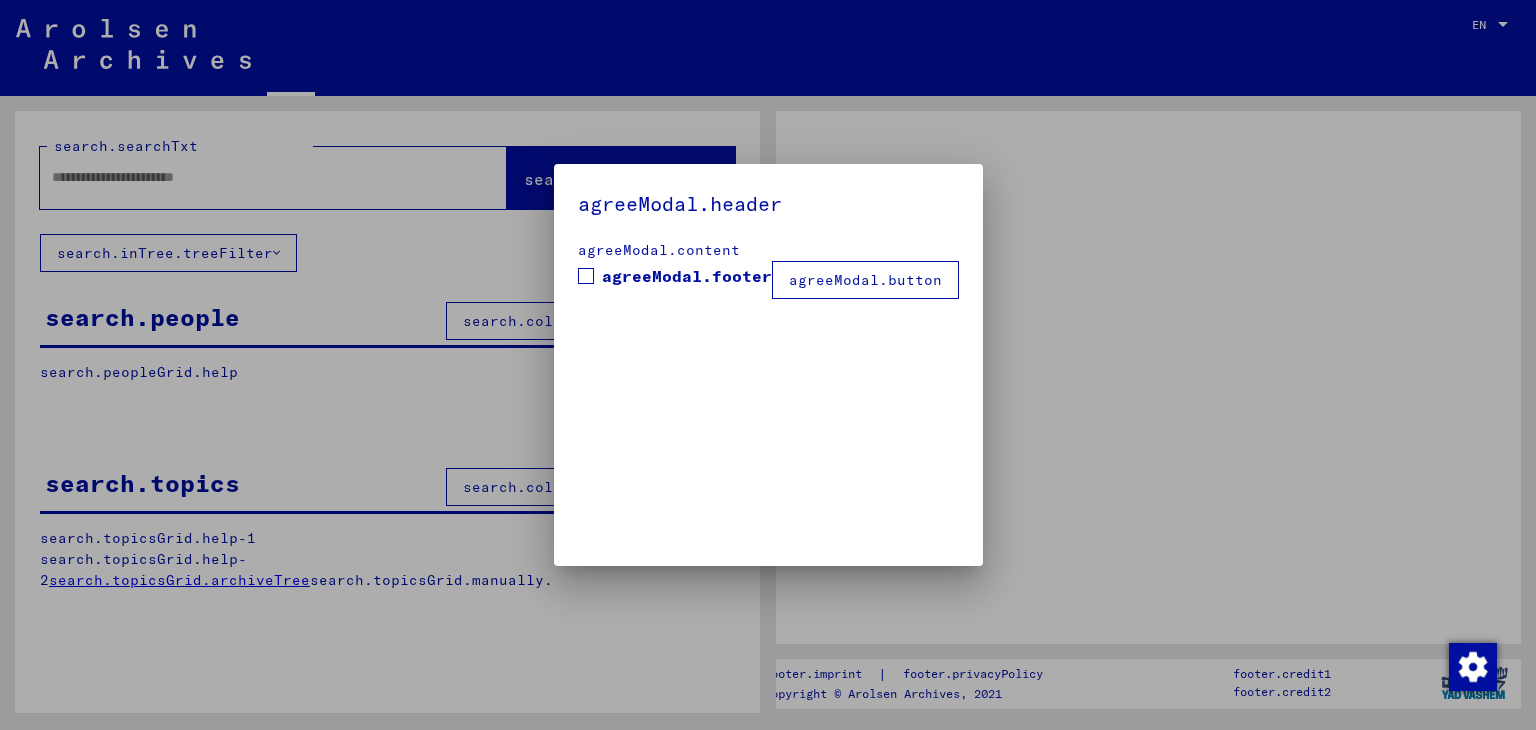 click on "agreeModal.footer" at bounding box center (675, 281) 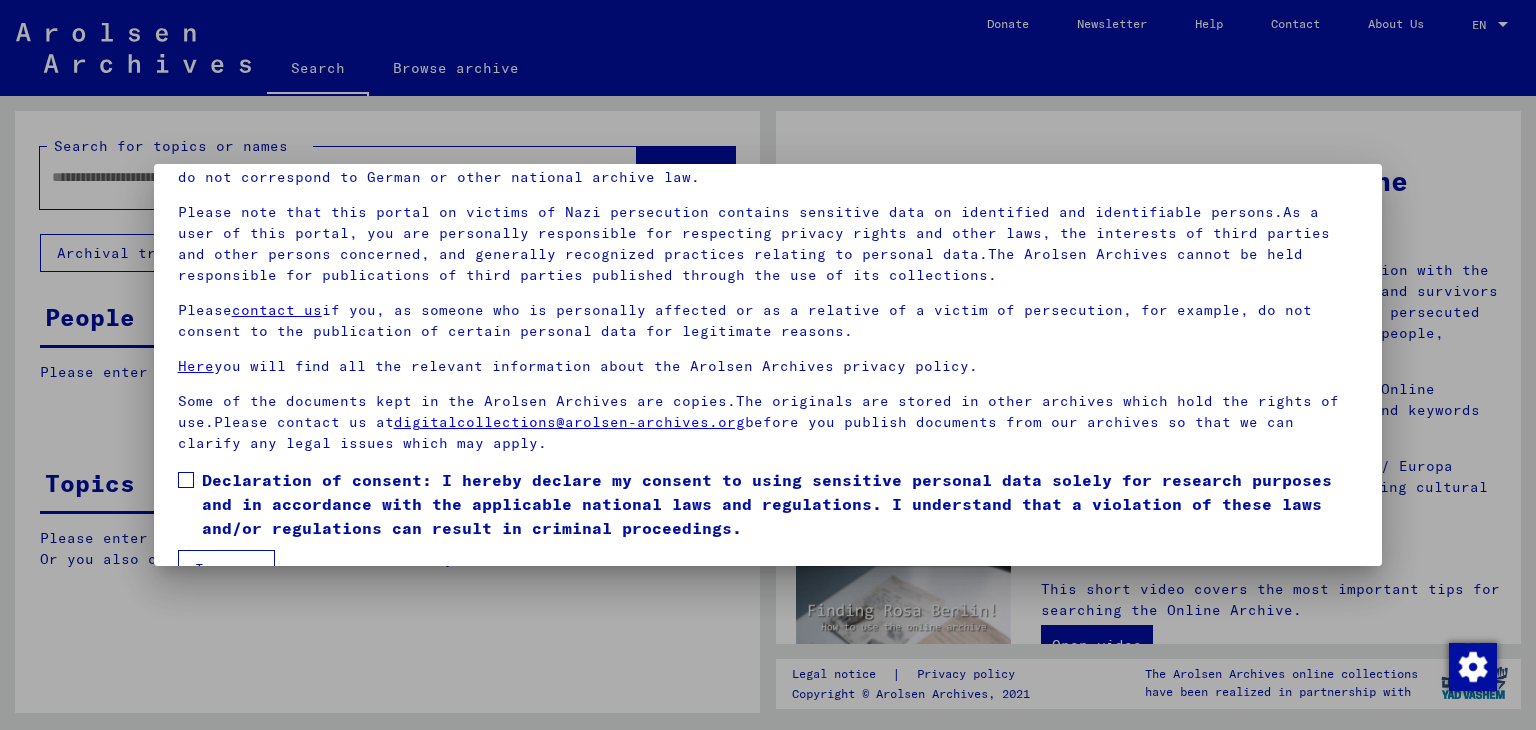 scroll, scrollTop: 154, scrollLeft: 0, axis: vertical 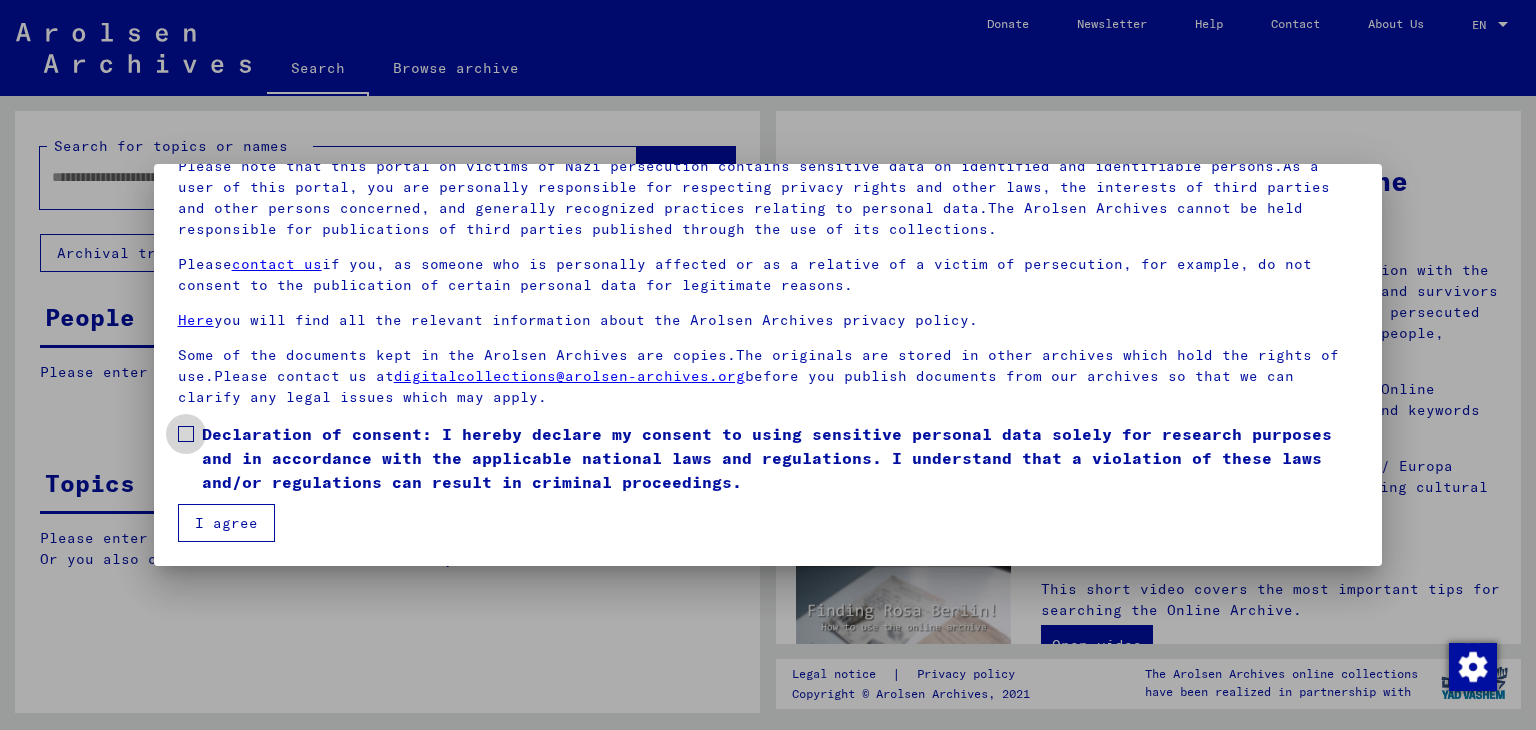 click at bounding box center (186, 434) 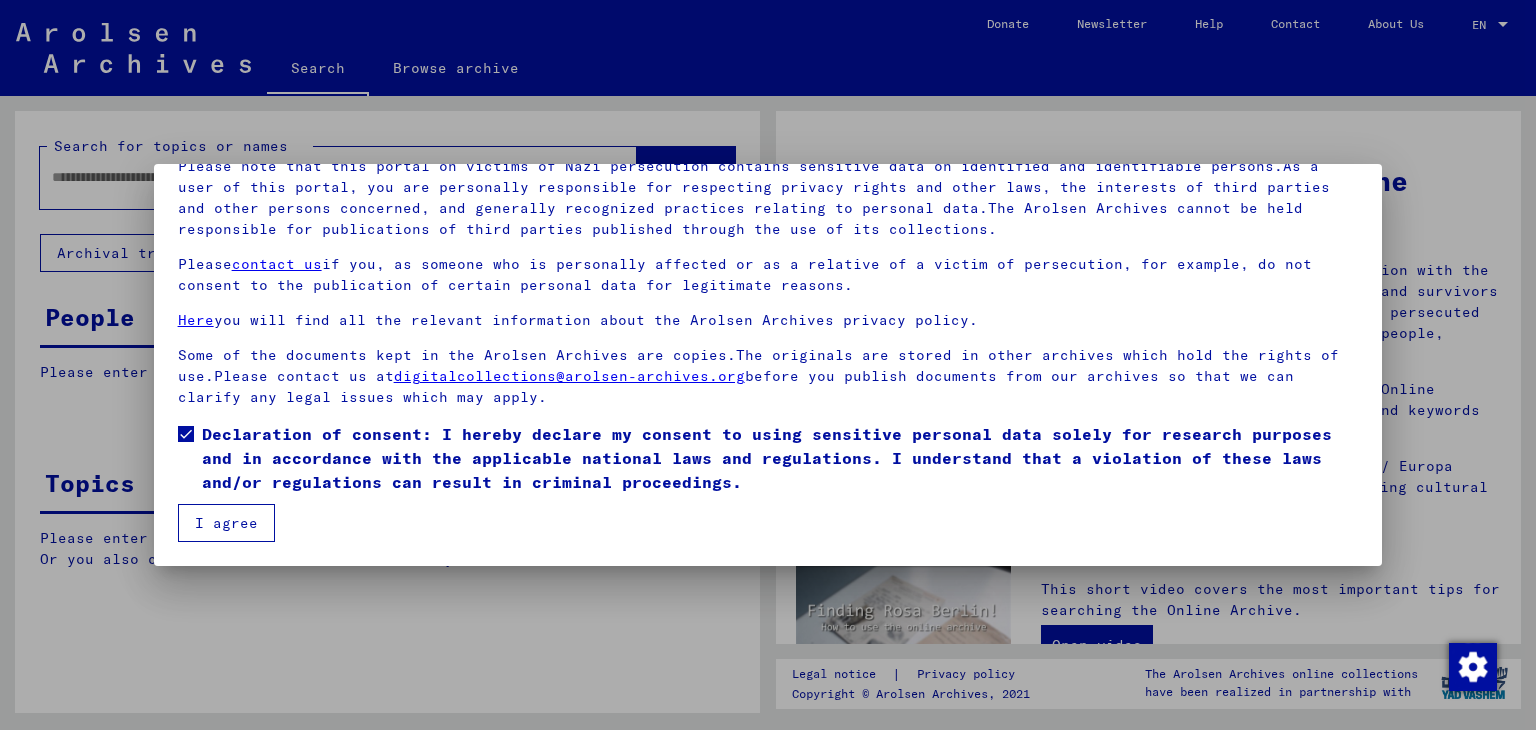 click on "I agree" at bounding box center (226, 523) 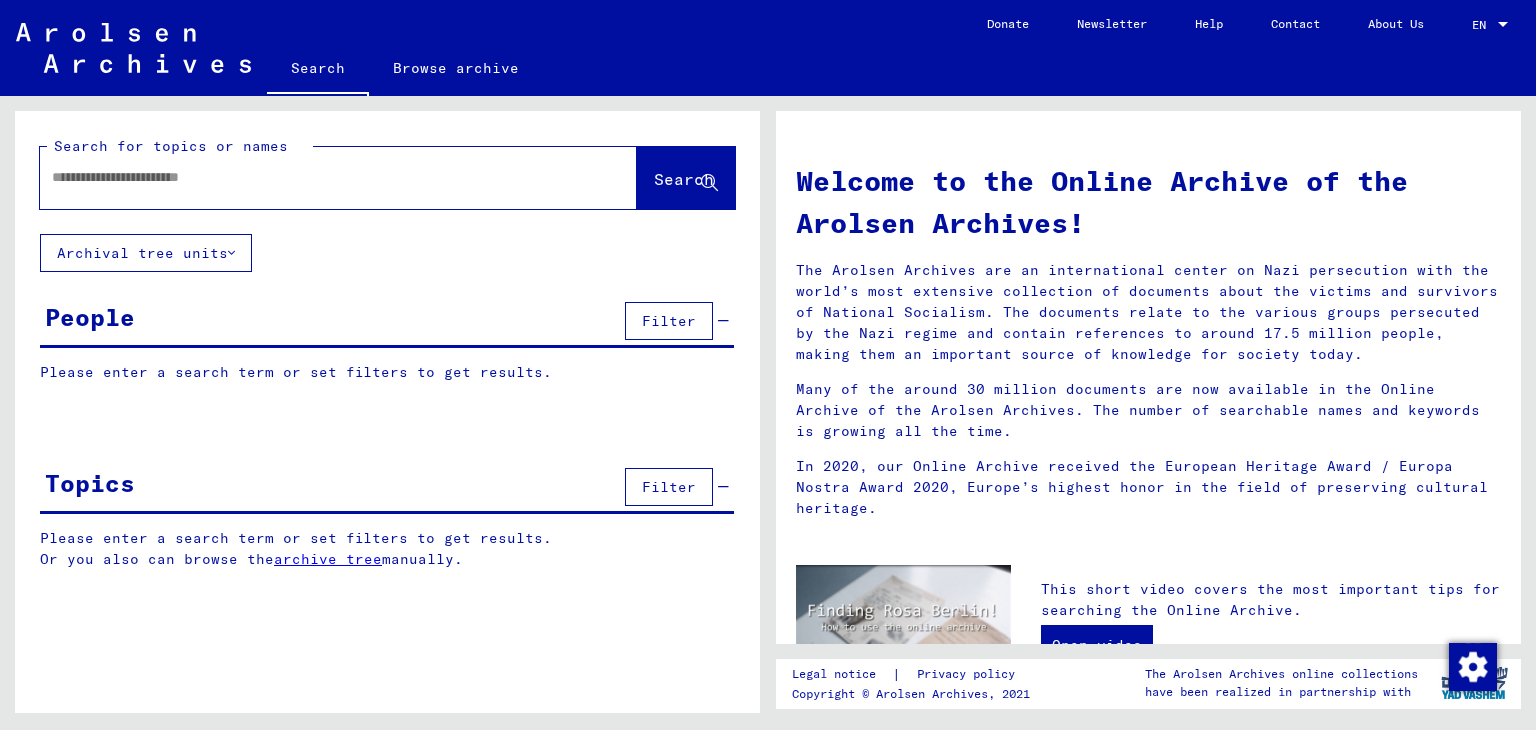 scroll, scrollTop: 465, scrollLeft: 0, axis: vertical 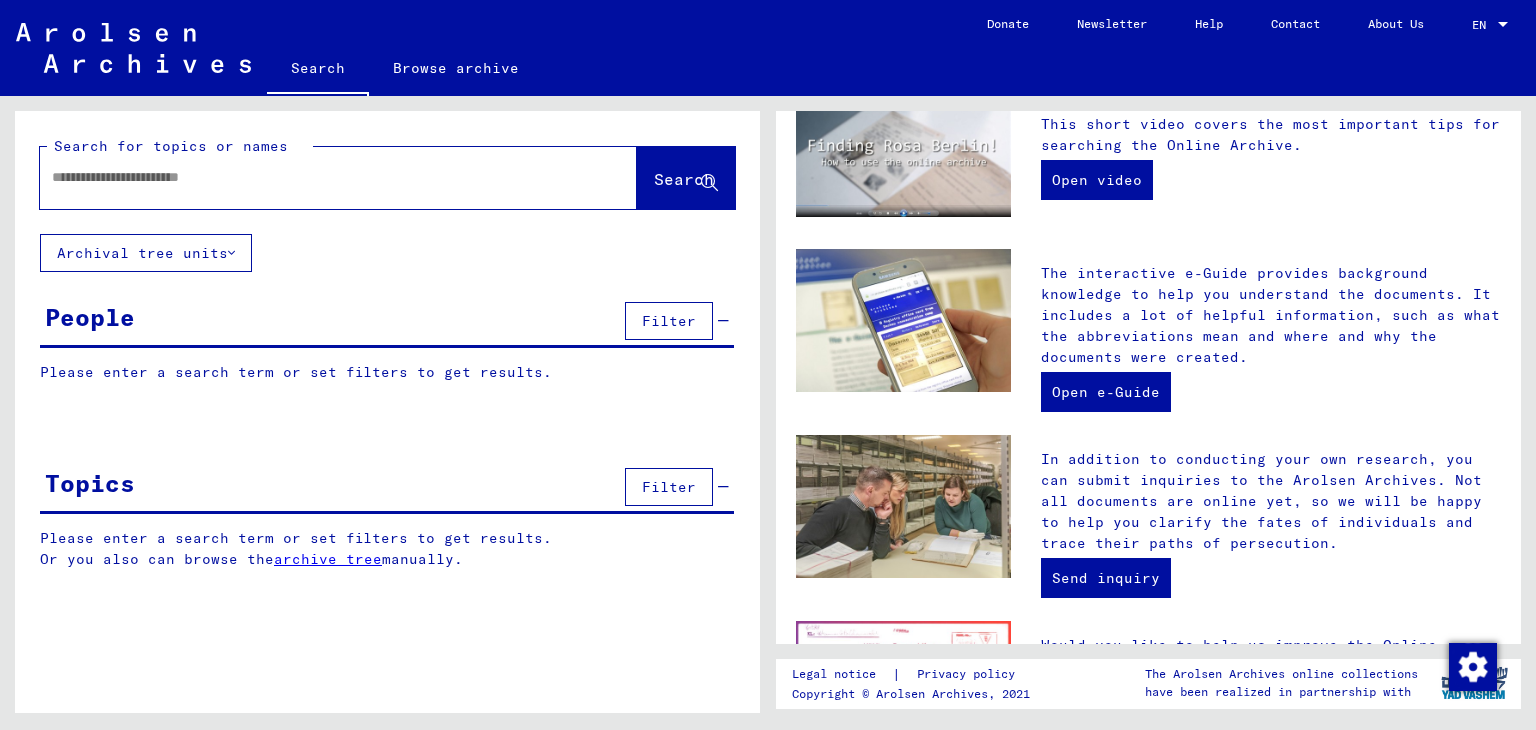 drag, startPoint x: 1516, startPoint y: 421, endPoint x: 424, endPoint y: 317, distance: 1096.9412 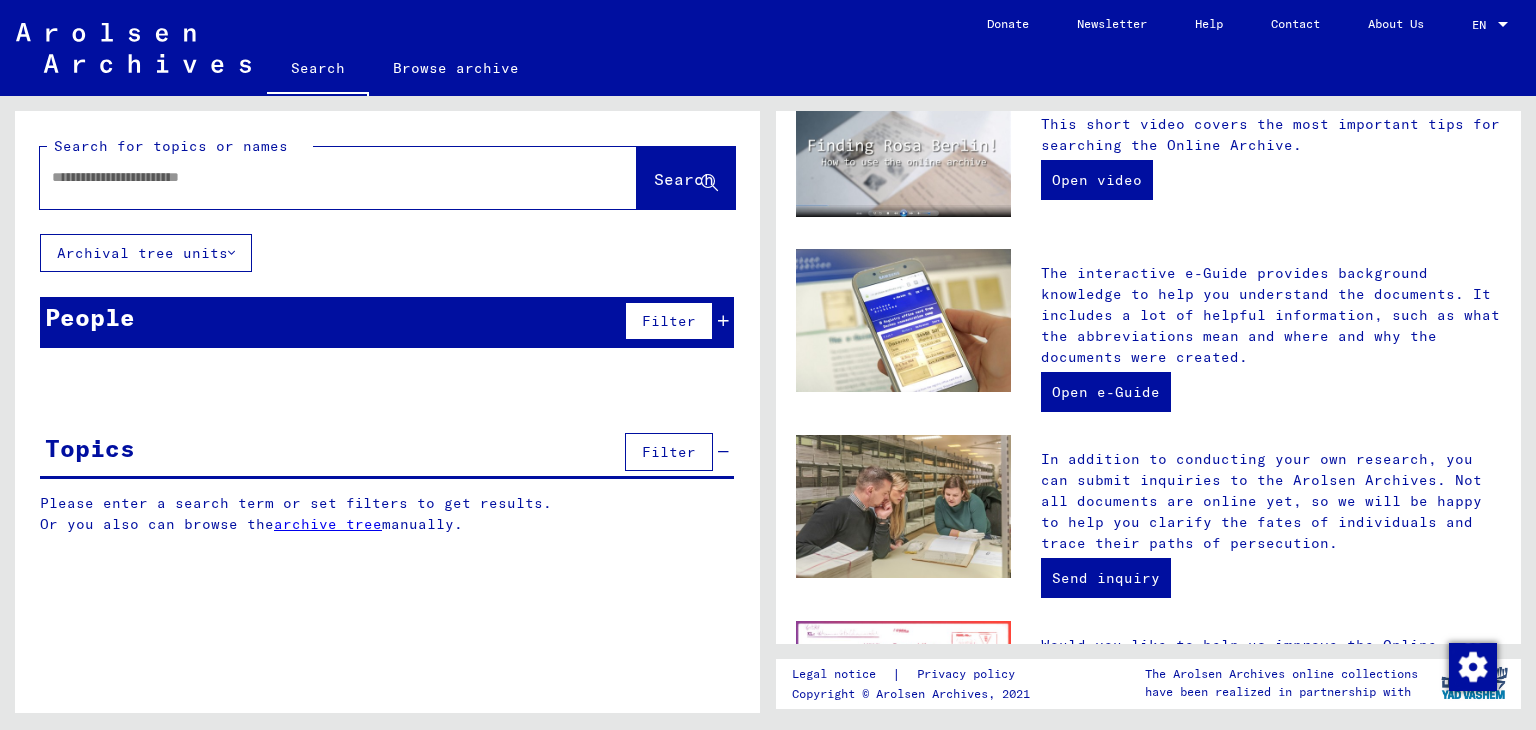 click on "People  Filter" at bounding box center (387, 322) 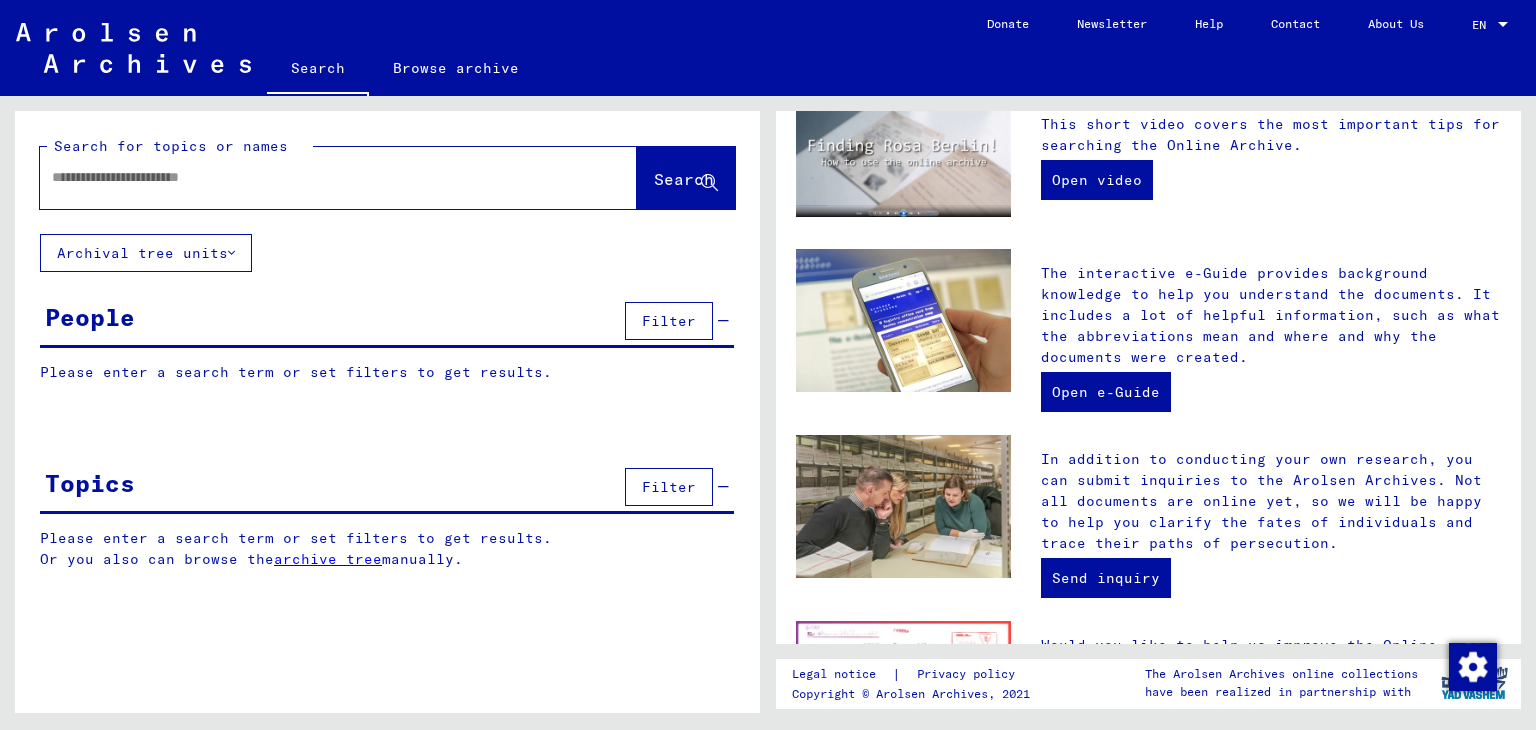 click 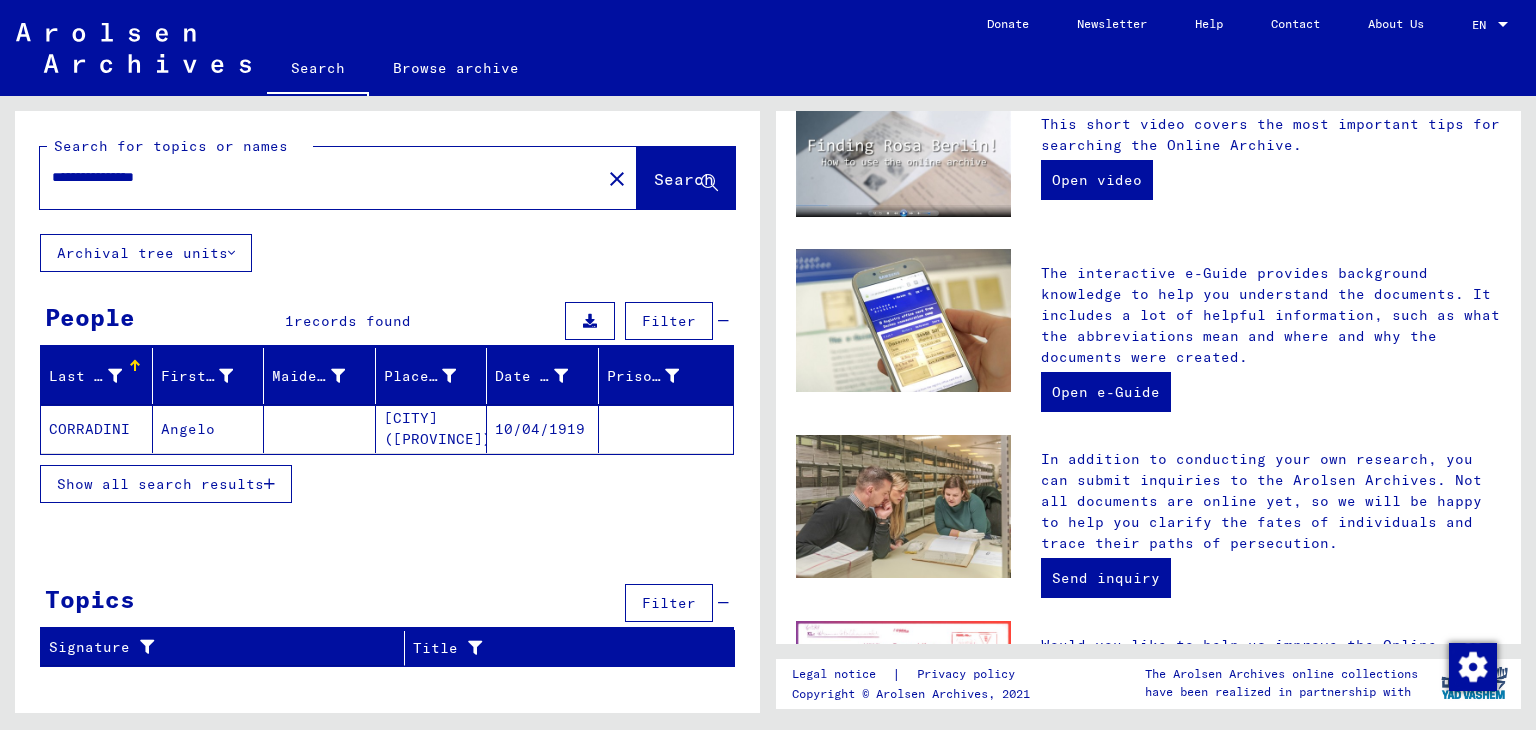 click on "Show all search results" at bounding box center [166, 484] 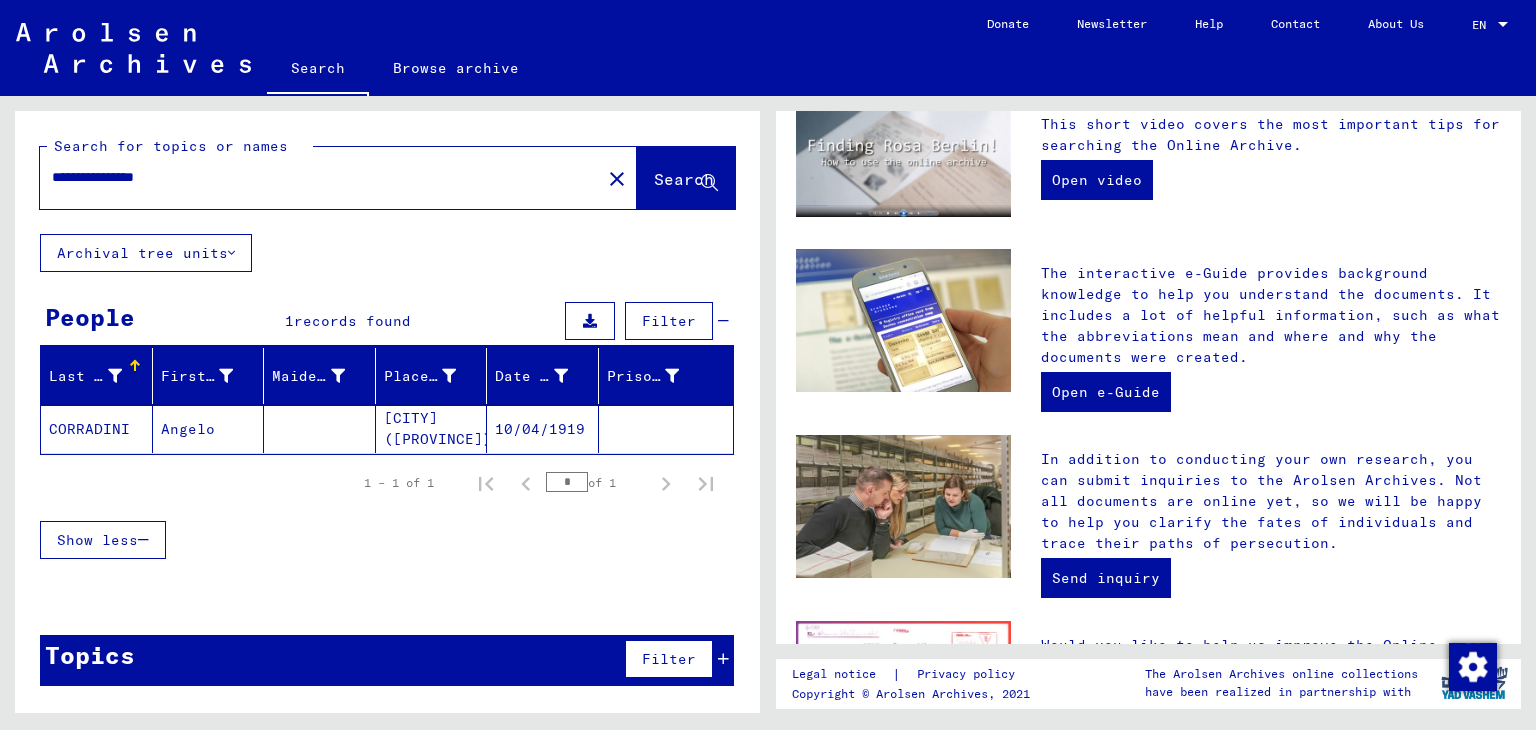 click on "CORRADINI" 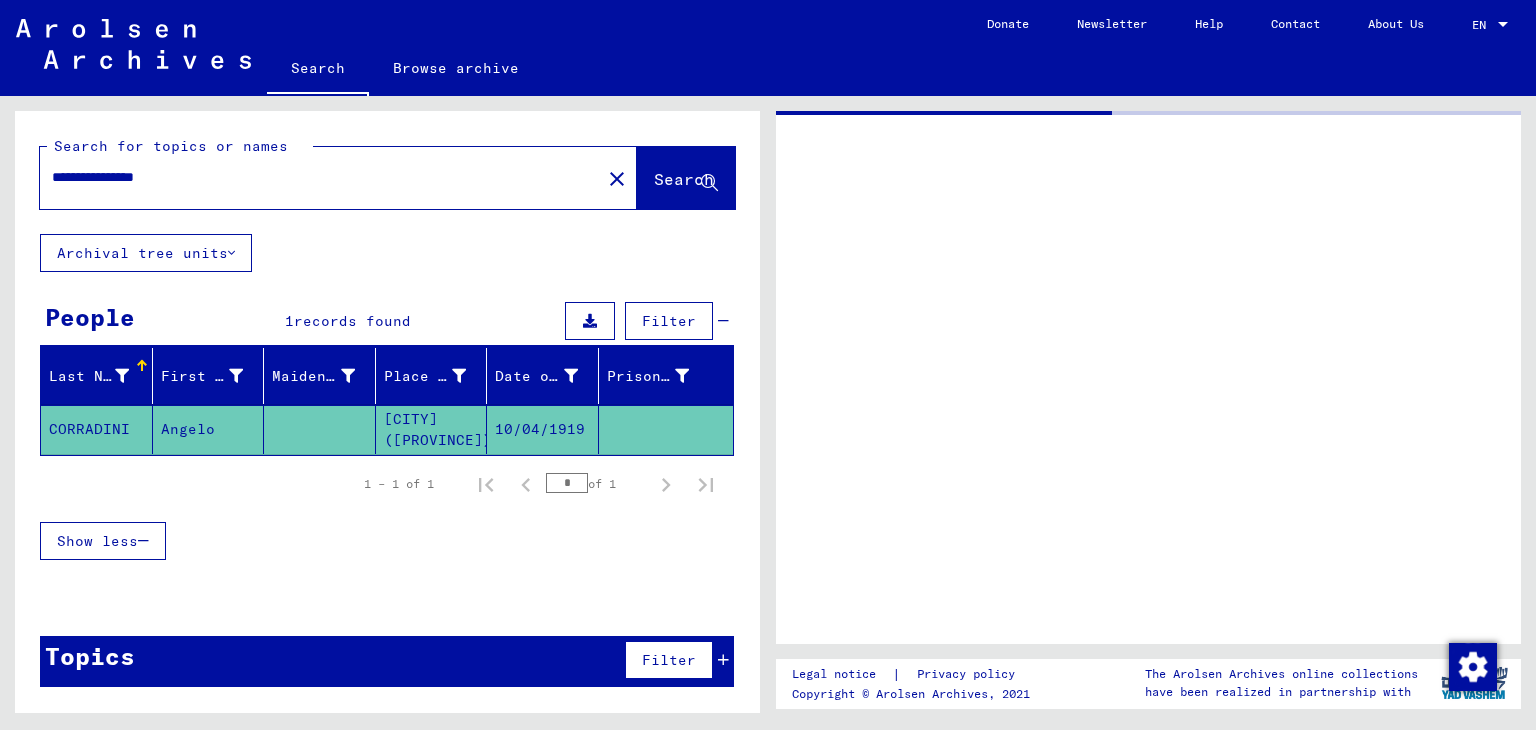 scroll, scrollTop: 0, scrollLeft: 0, axis: both 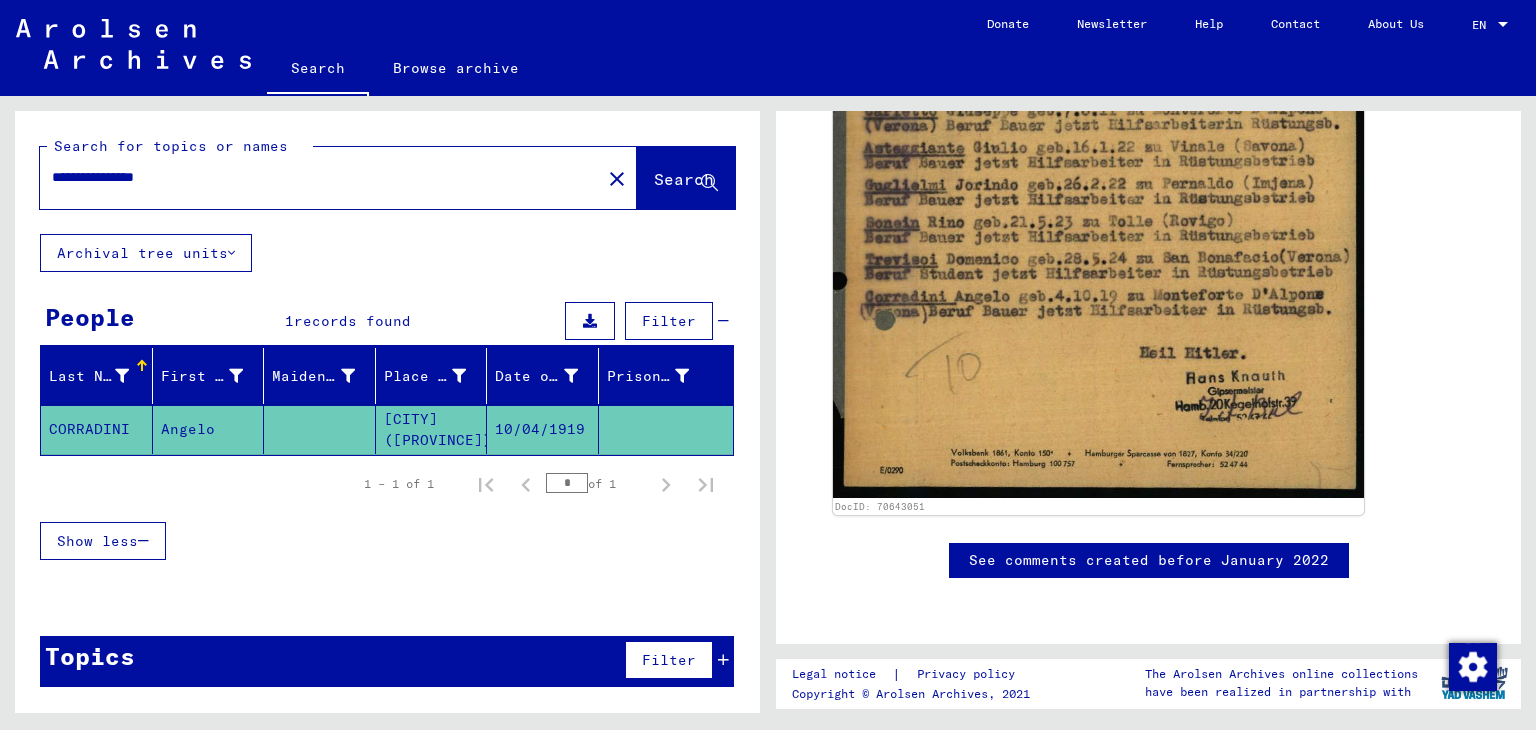 click on "See comments created before January 2022" 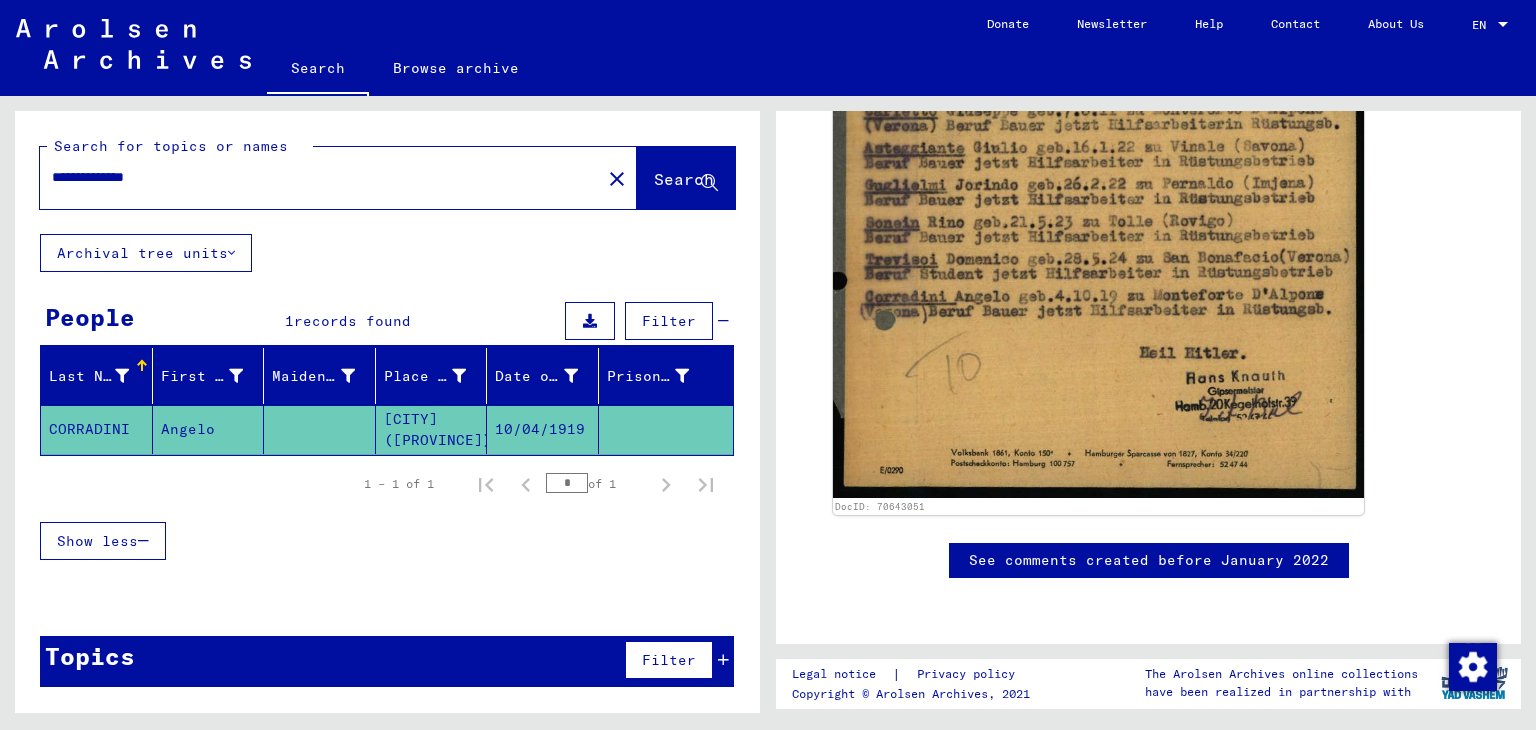 type on "**********" 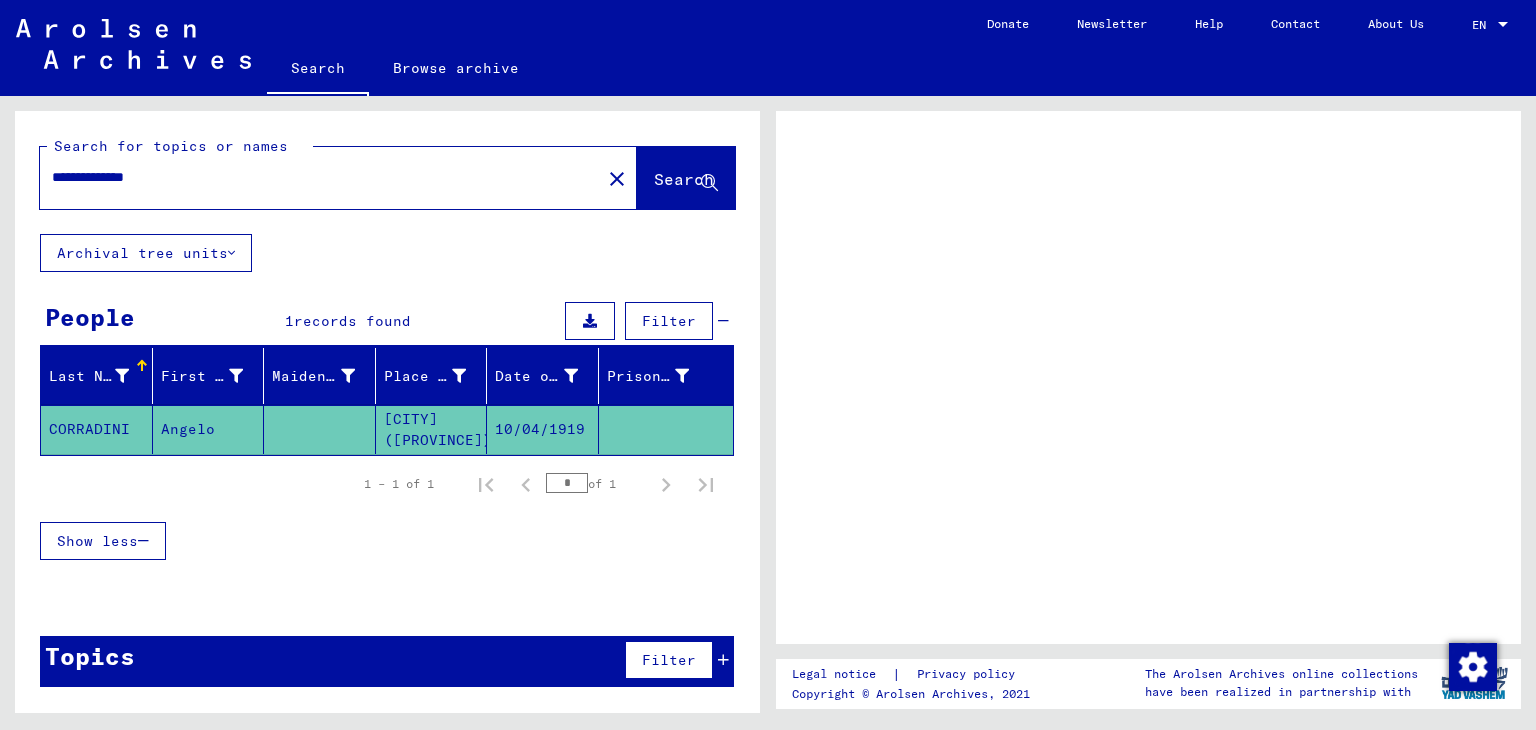 scroll, scrollTop: 0, scrollLeft: 0, axis: both 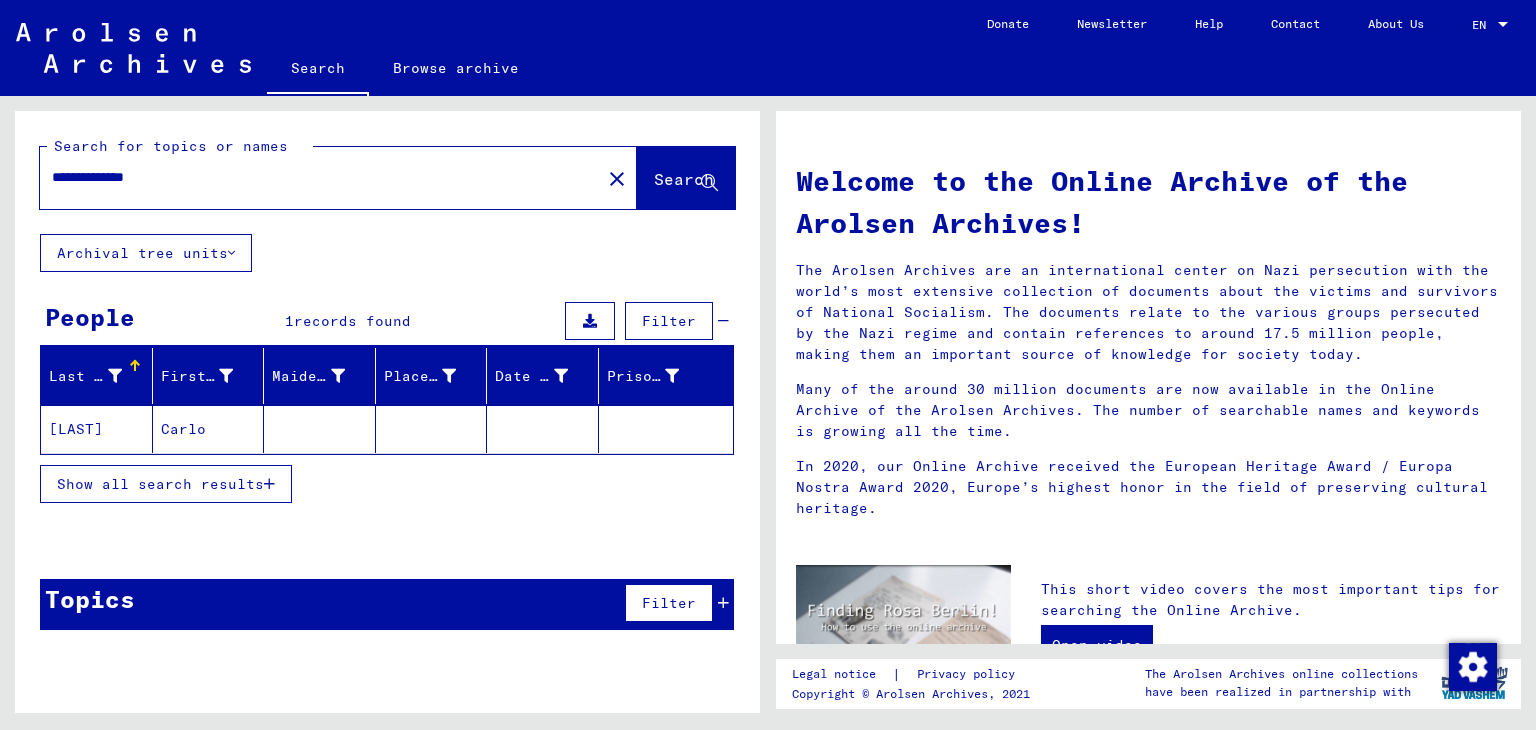 click on "MEGLIOLI" 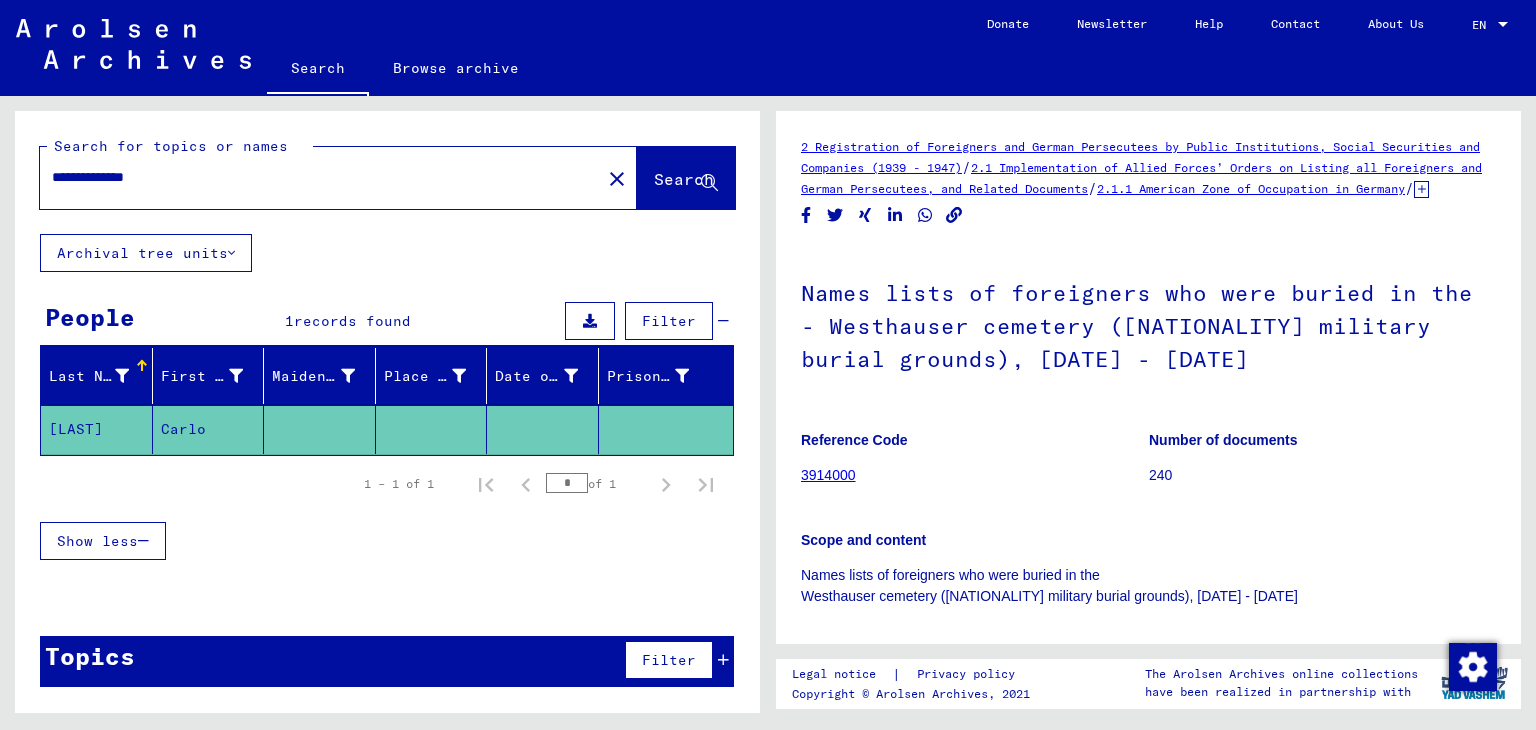 scroll, scrollTop: 0, scrollLeft: 0, axis: both 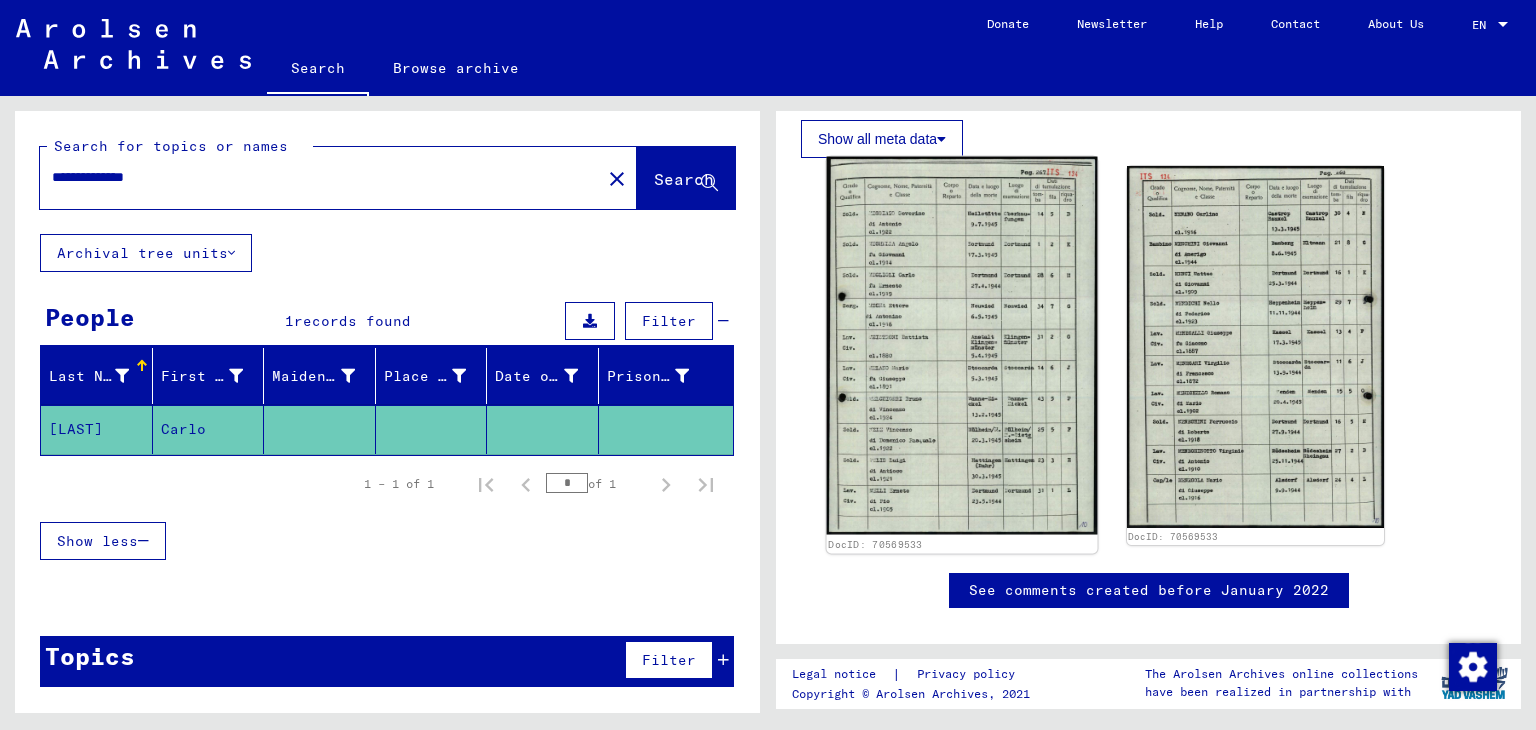 click 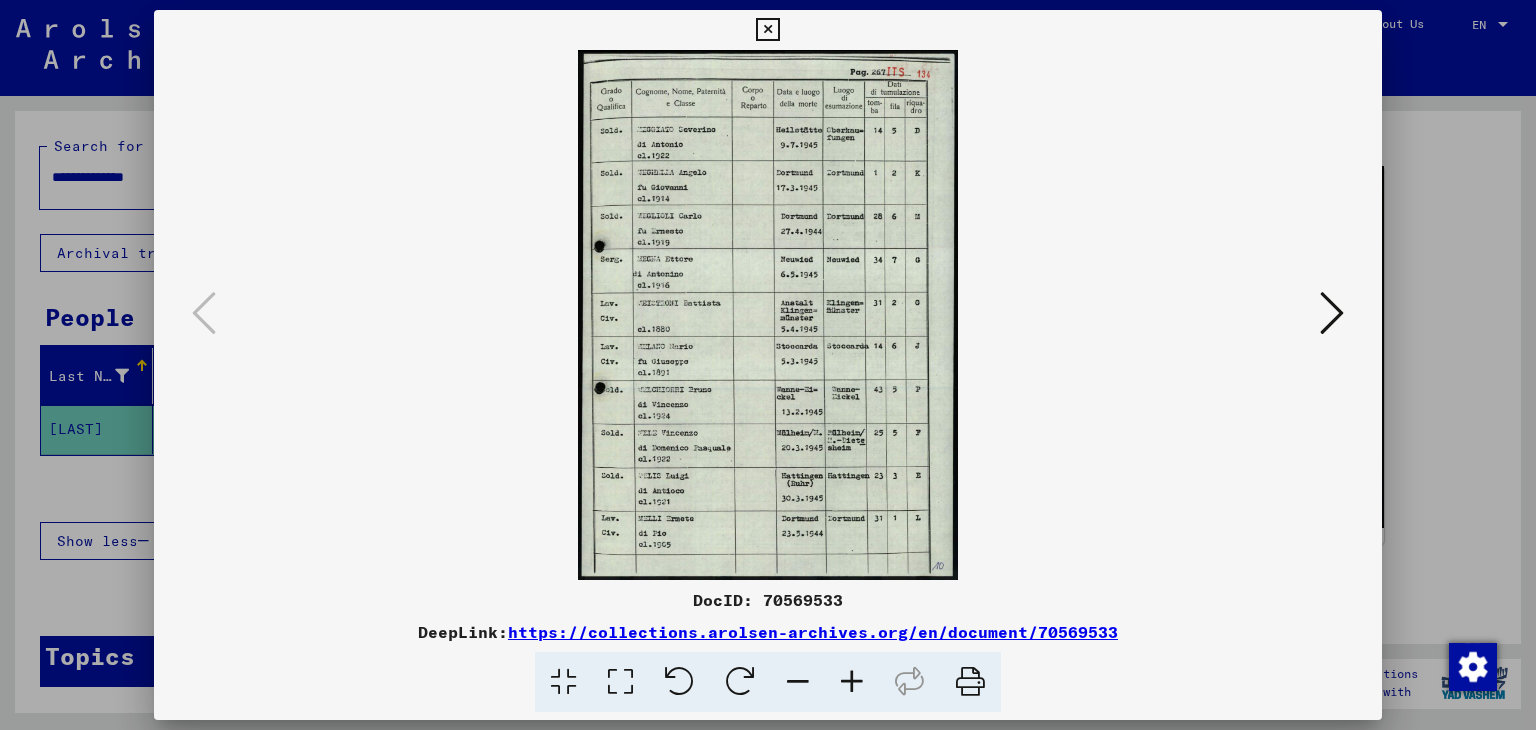 click at bounding box center [1332, 313] 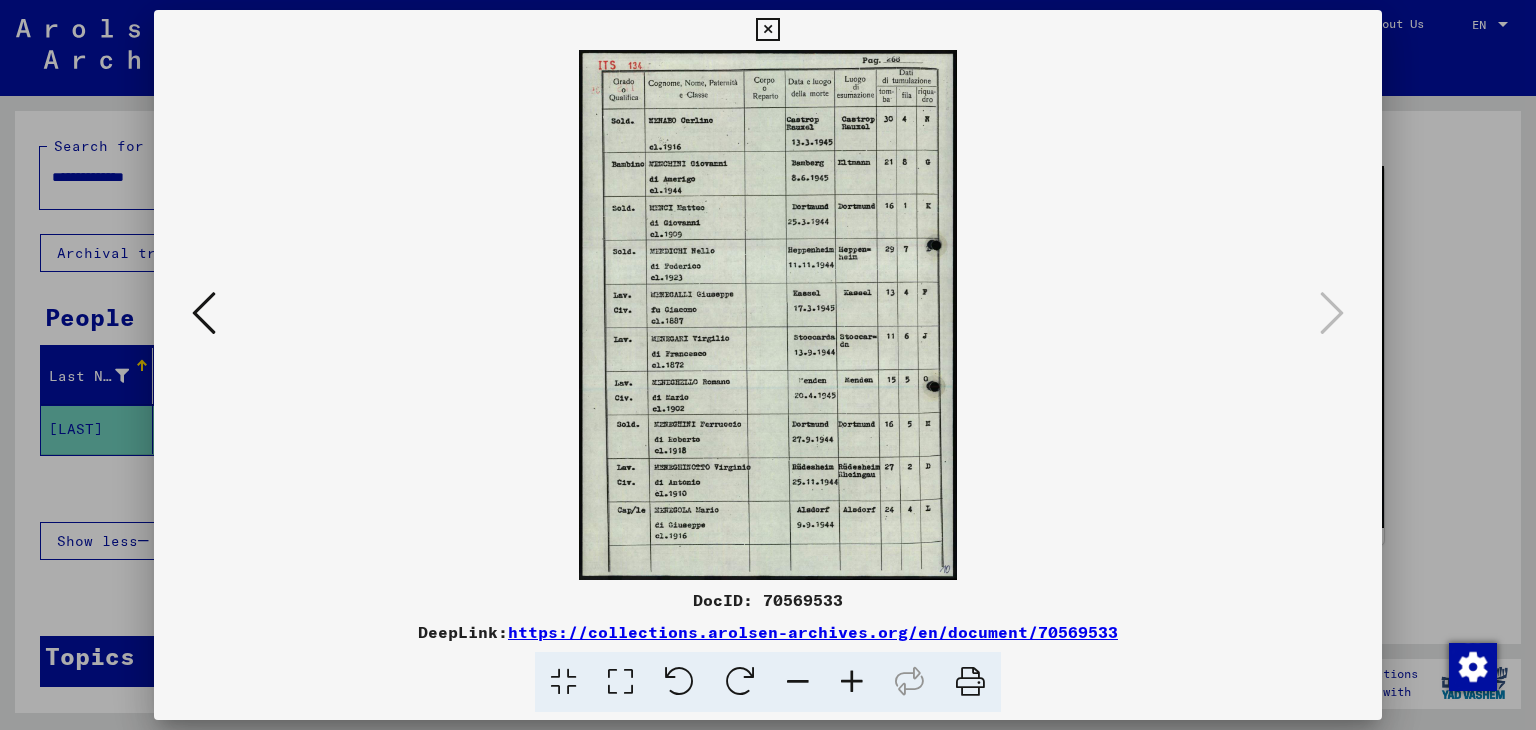 click at bounding box center (204, 313) 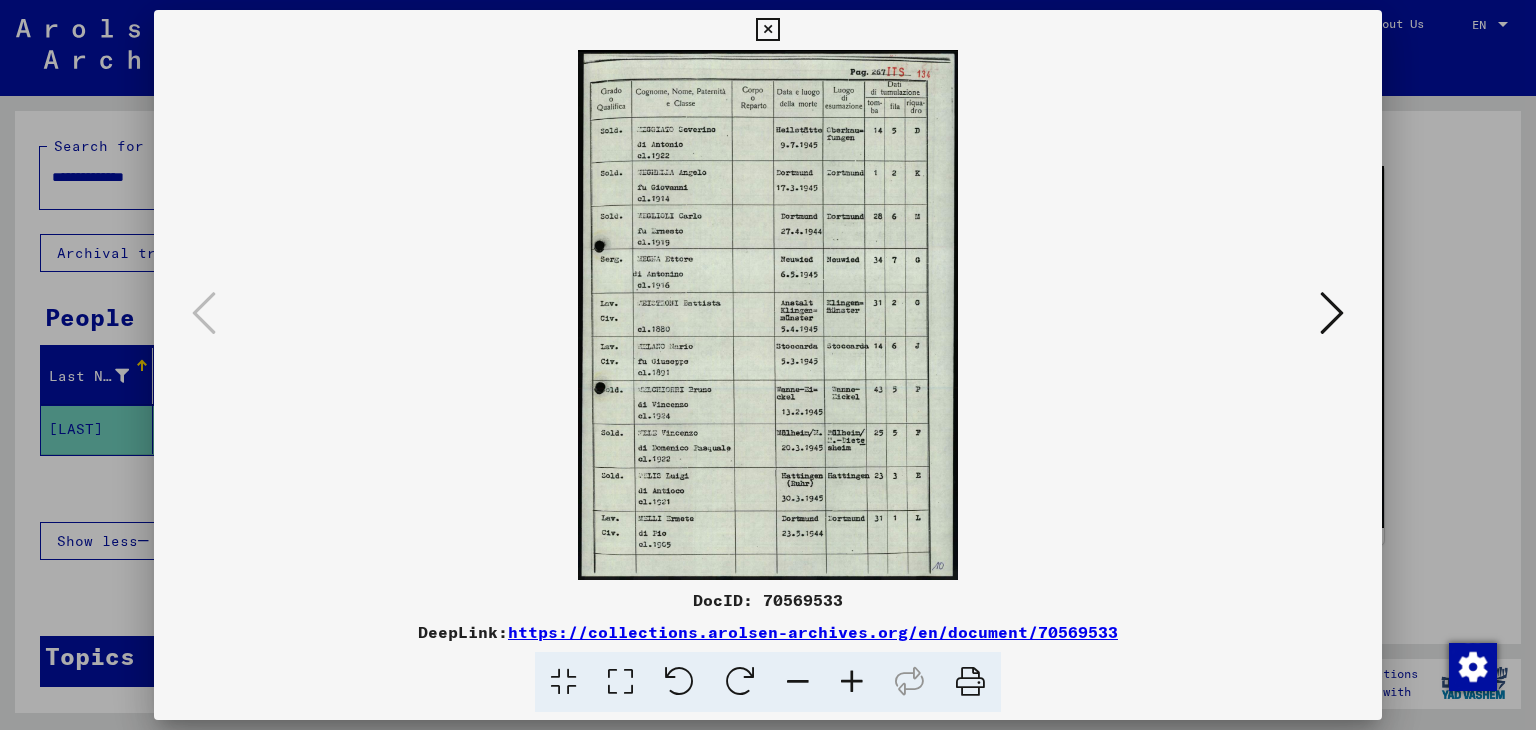 click on "https://collections.arolsen-archives.org/en/document/70569533" at bounding box center (813, 632) 